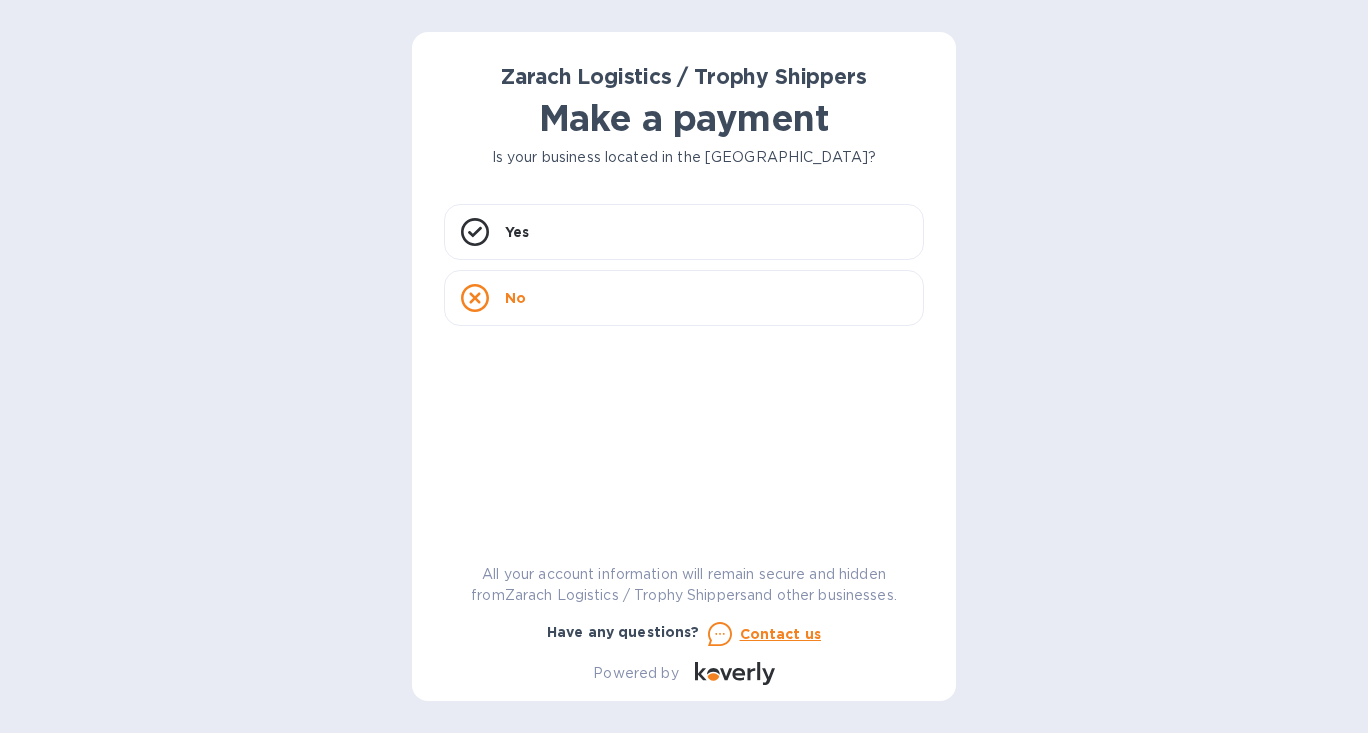 scroll, scrollTop: 0, scrollLeft: 0, axis: both 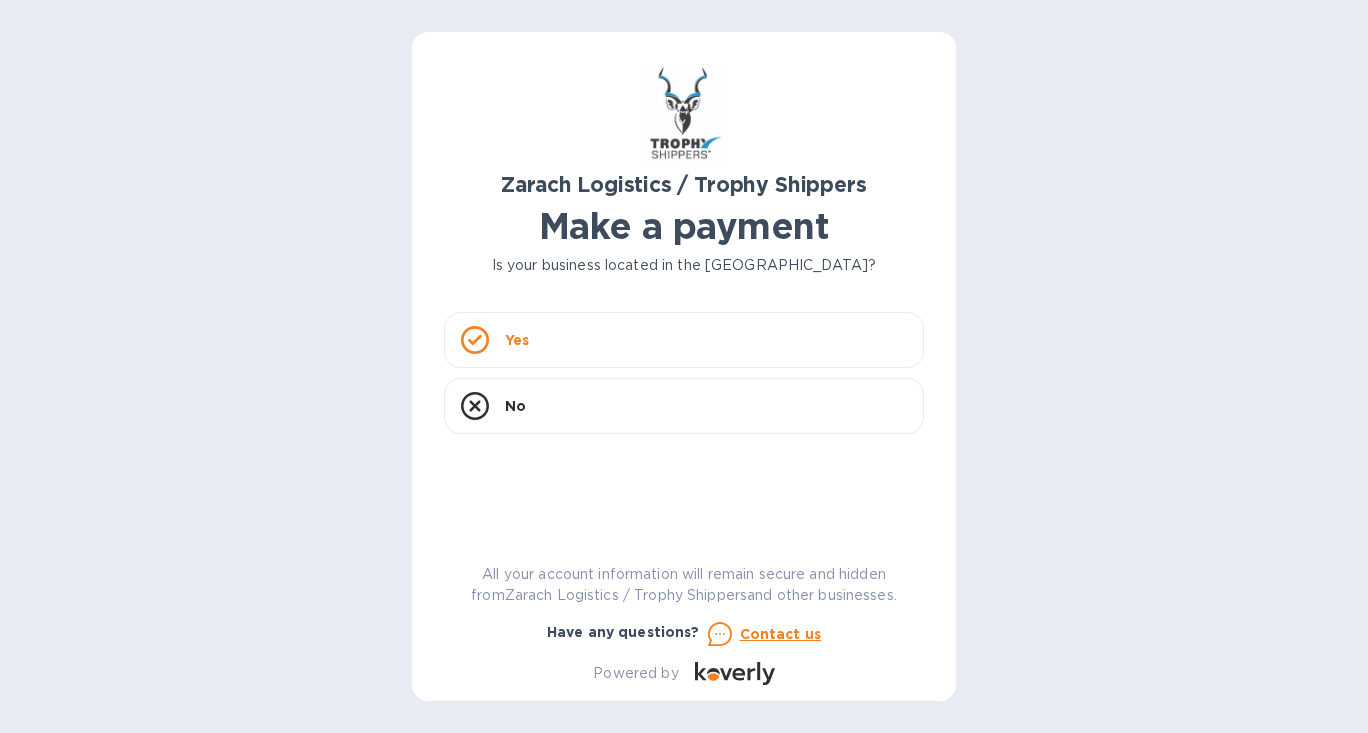 click on "Yes" at bounding box center [684, 340] 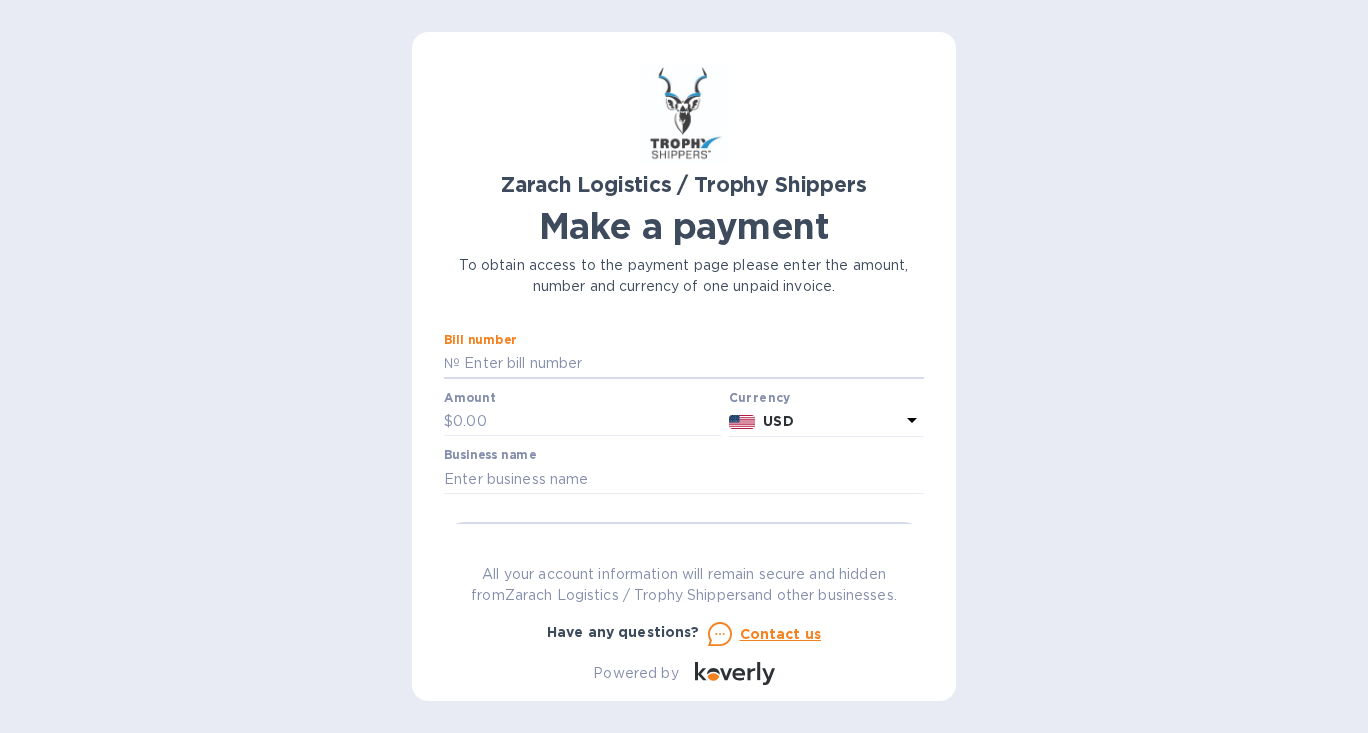 click at bounding box center [692, 364] 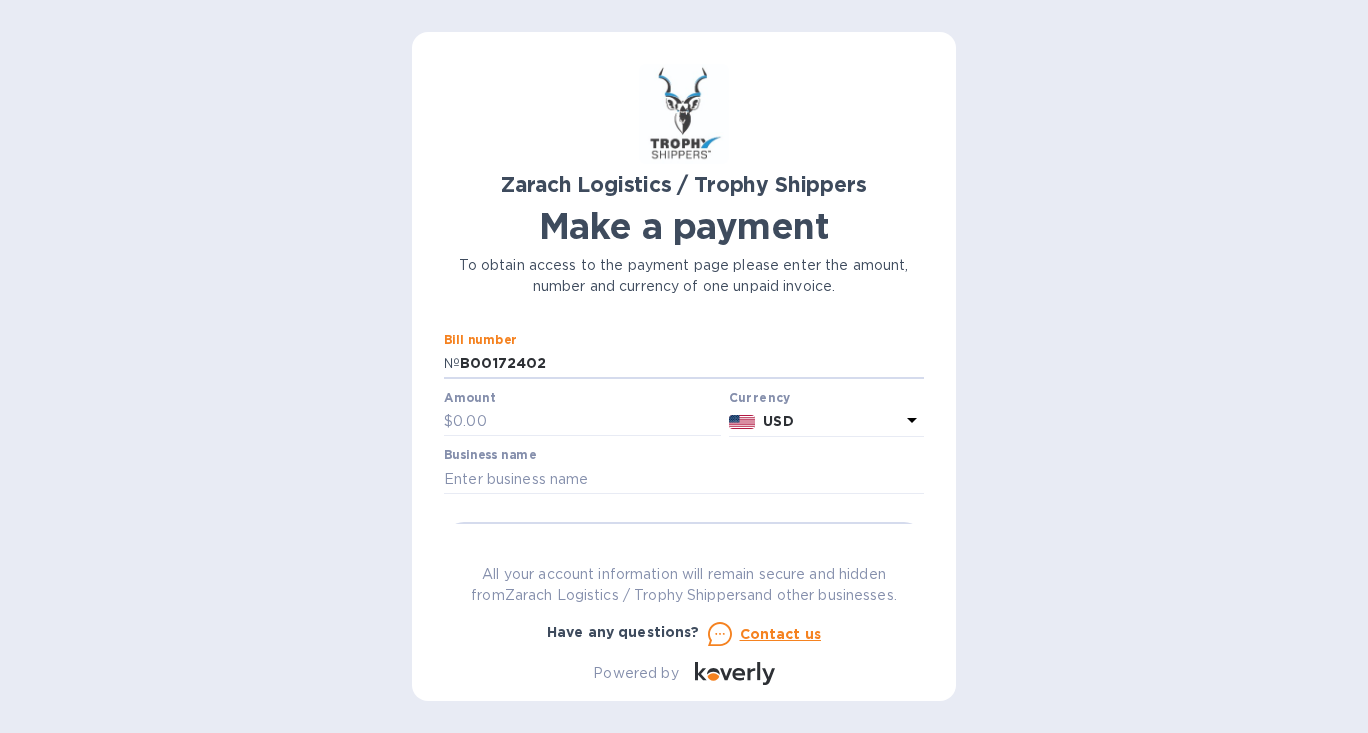type on "B00172402" 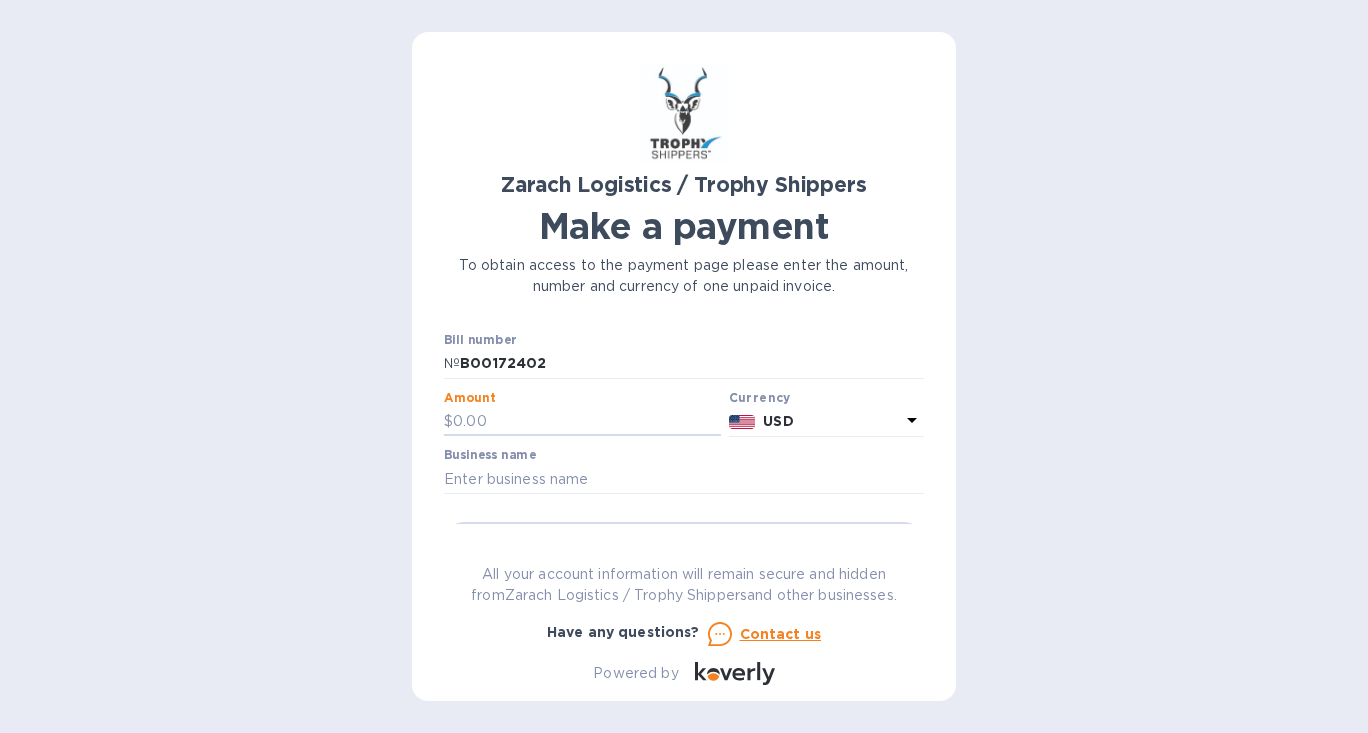 click at bounding box center [587, 422] 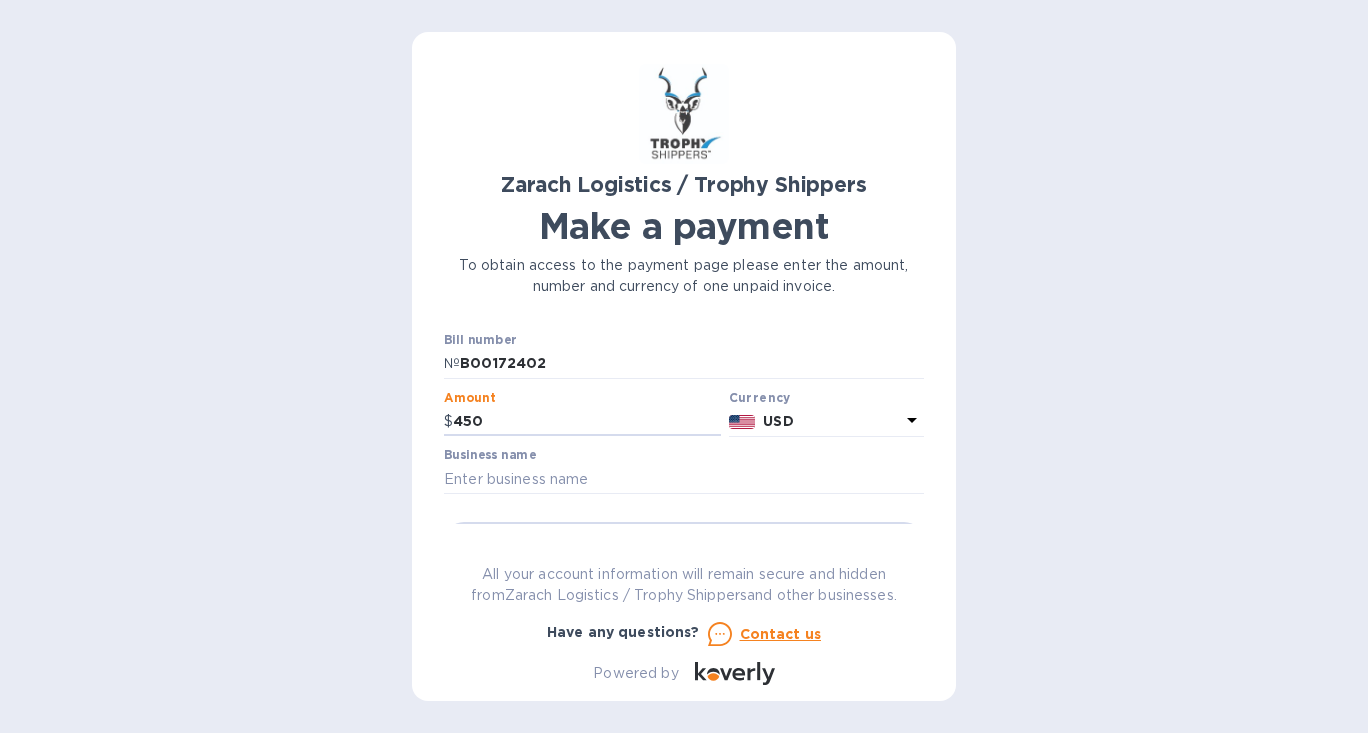 type on "450" 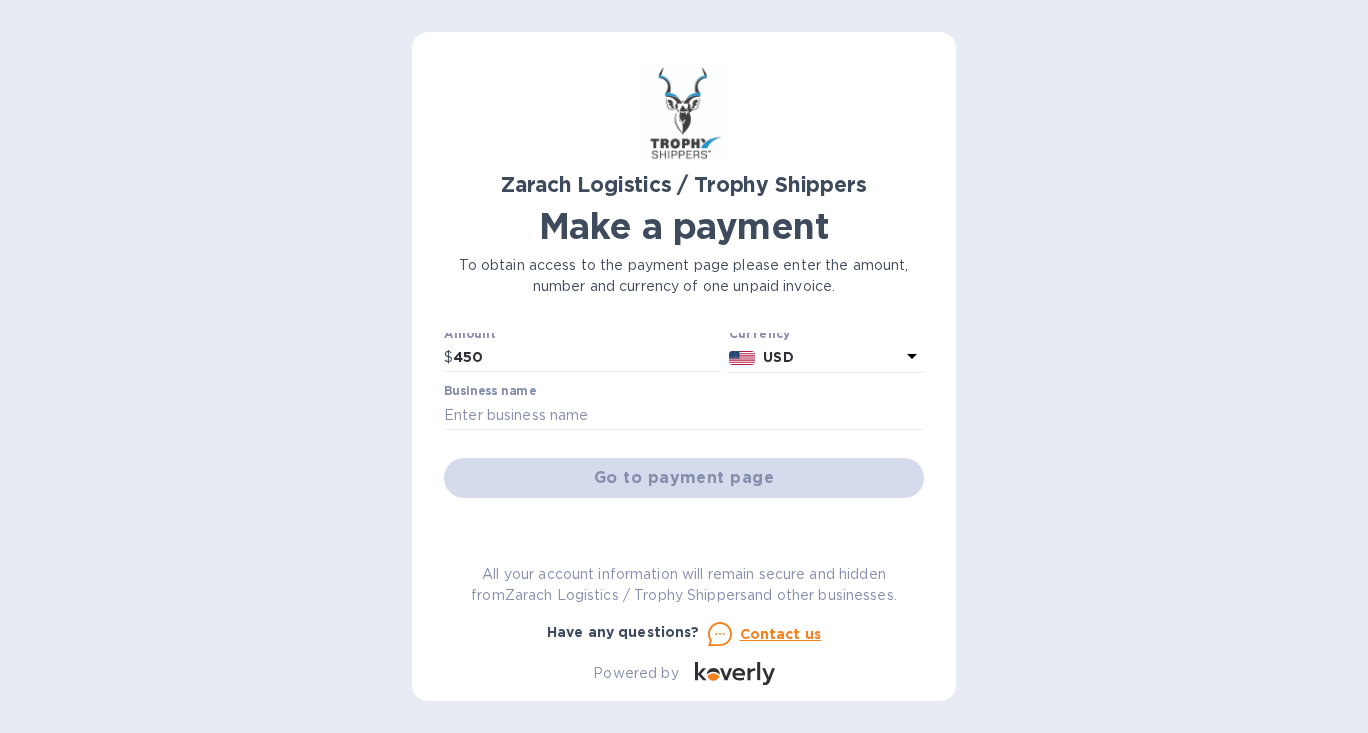 scroll, scrollTop: 76, scrollLeft: 0, axis: vertical 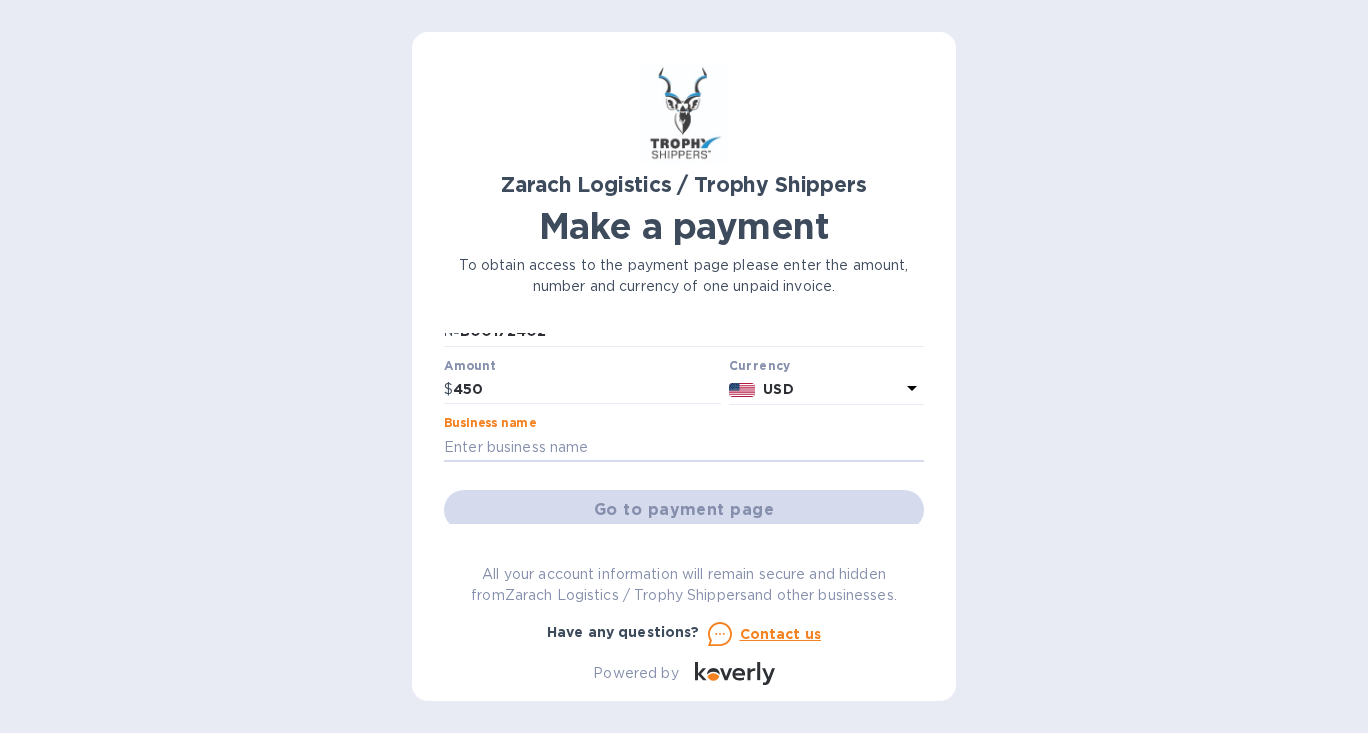 click at bounding box center [684, 447] 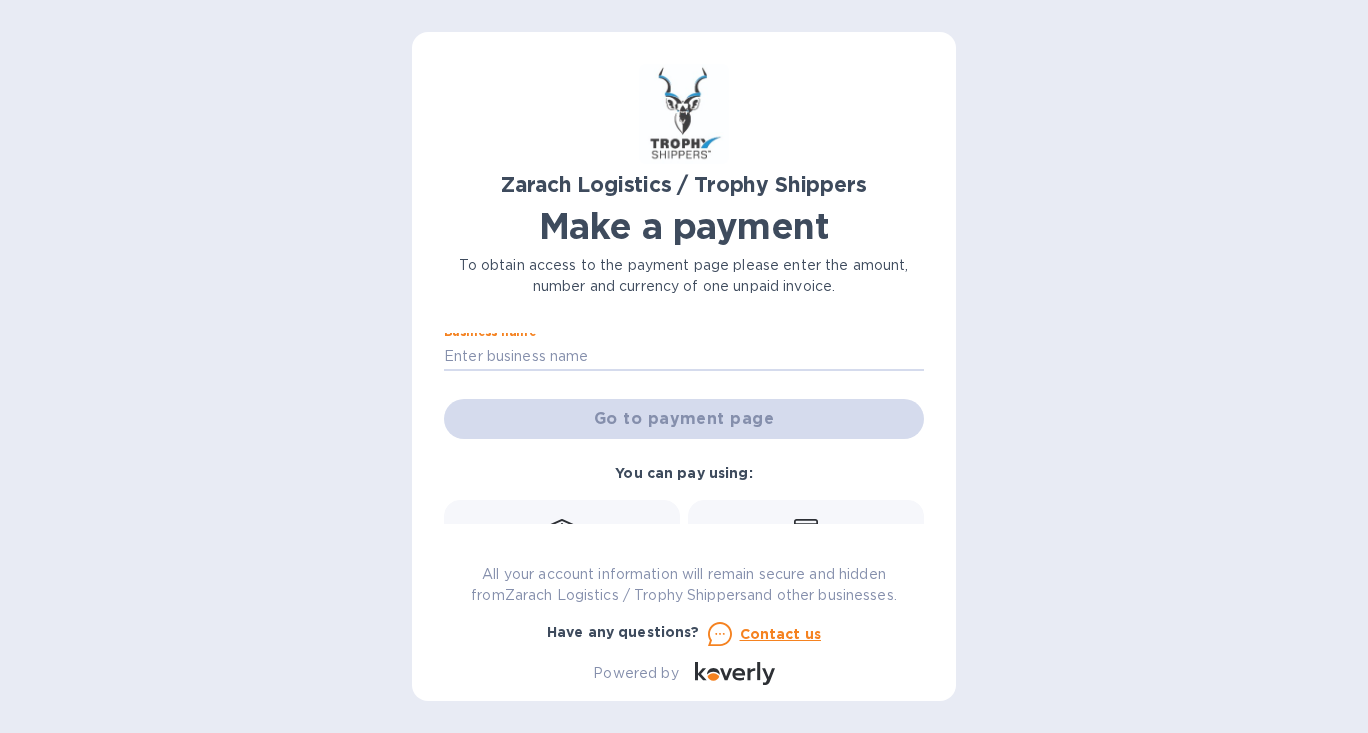 scroll, scrollTop: 49, scrollLeft: 0, axis: vertical 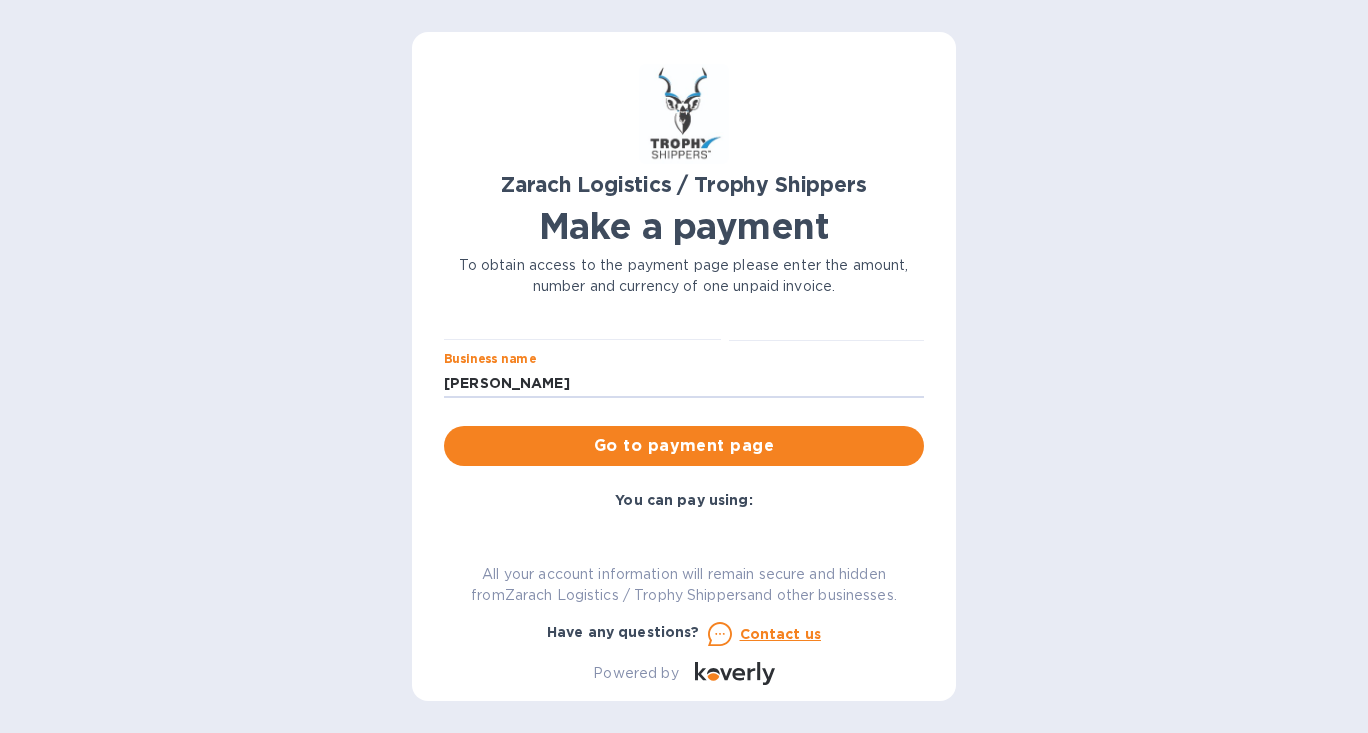 type on "Ryan Goldenberg" 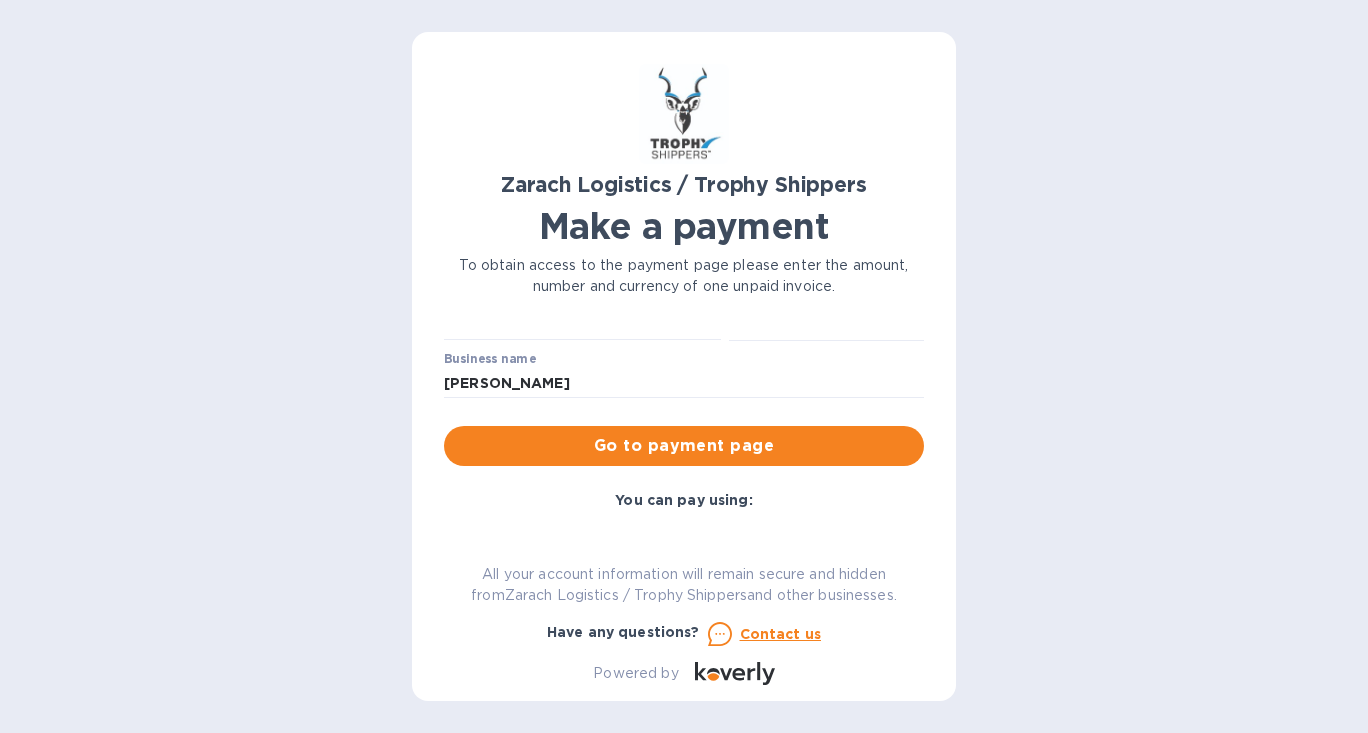 click on "Zarach Logistics / Trophy Shippers Make a payment To obtain access to the payment page please enter the amount,   number and currency of one unpaid invoice. Bill number № B00172402   Amount $ 450   Currency USD Business name Ryan Goldenberg   Go to payment page You can pay using: Bank transfer (for US banks) Free Credit card and more... Pay Get more time to pay Up to  12 weeks Wallet Instant transfers via Wallet Free All your account information will remain secure and hidden  from  Zarach Logistics / Trophy Shippers  and other businesses. Have any questions? Contact us Powered by" at bounding box center (684, 366) 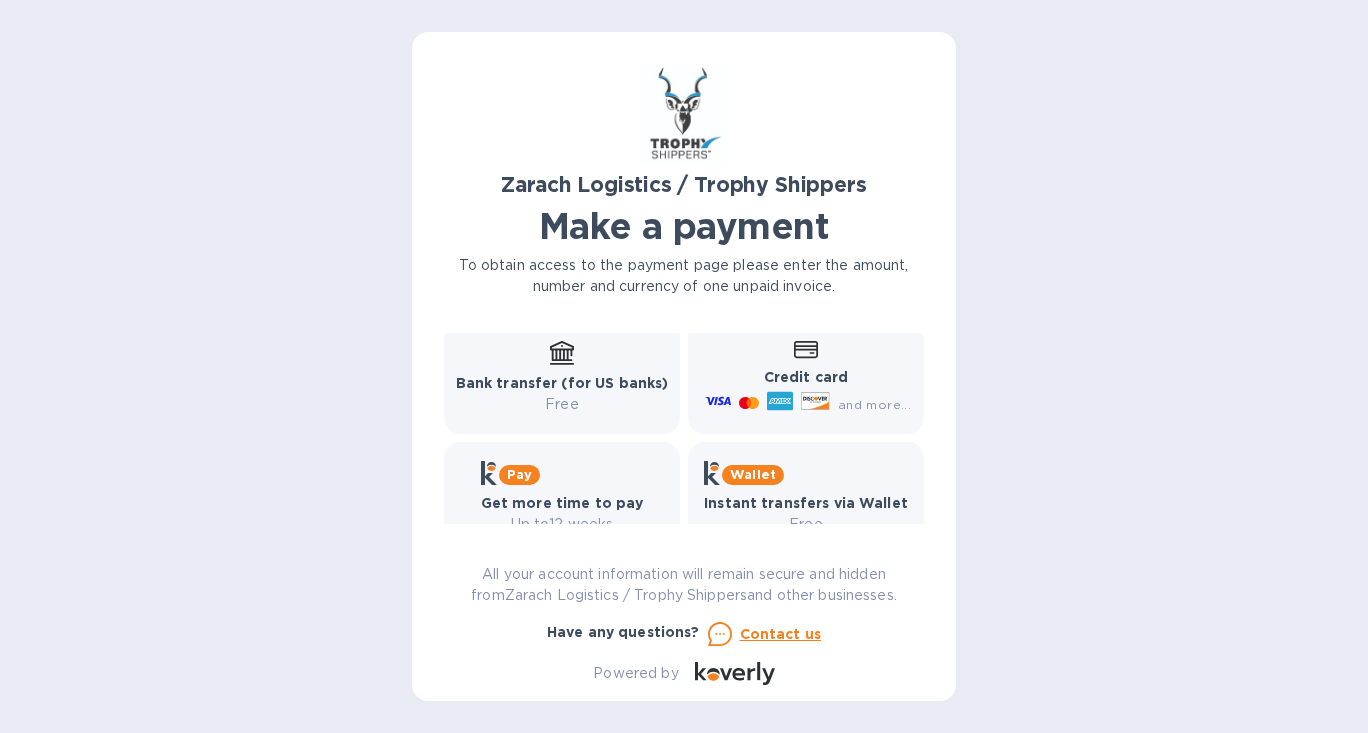 scroll, scrollTop: 308, scrollLeft: 0, axis: vertical 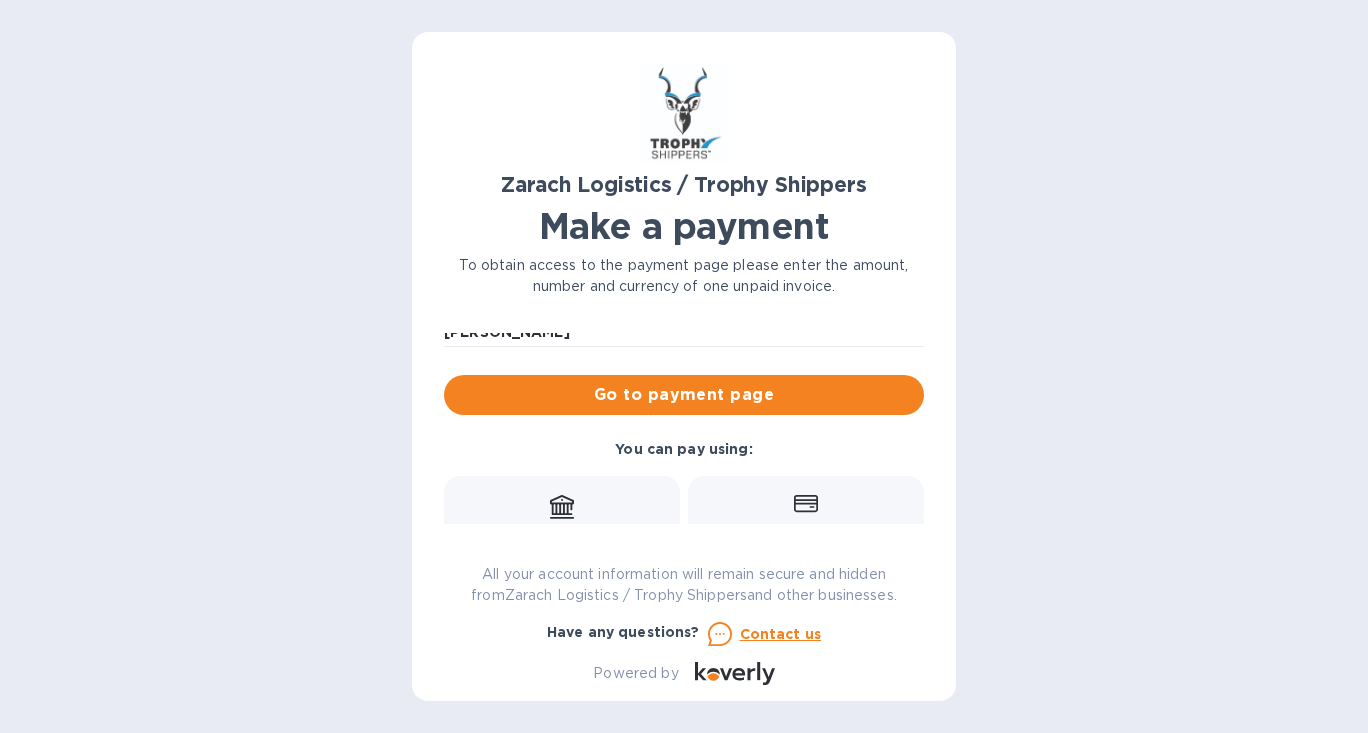 click on "Go to payment page" at bounding box center (684, 395) 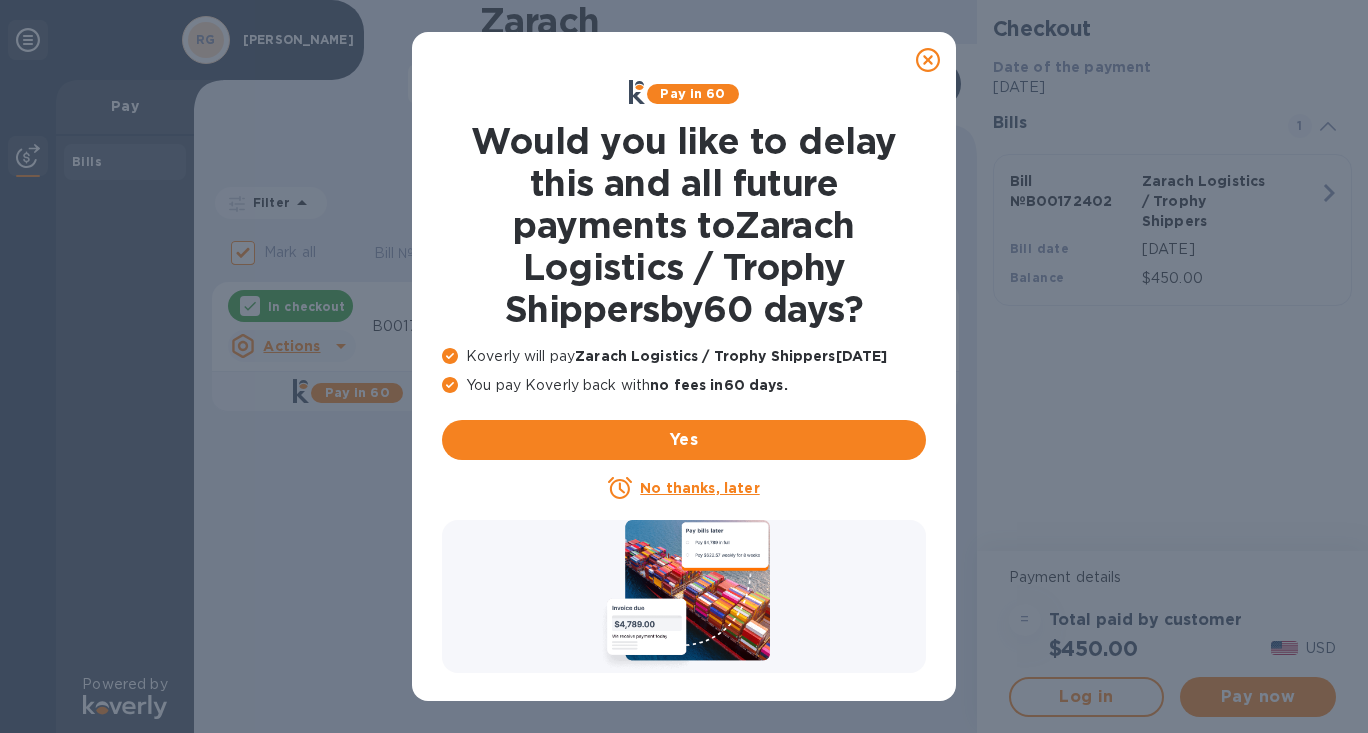 click 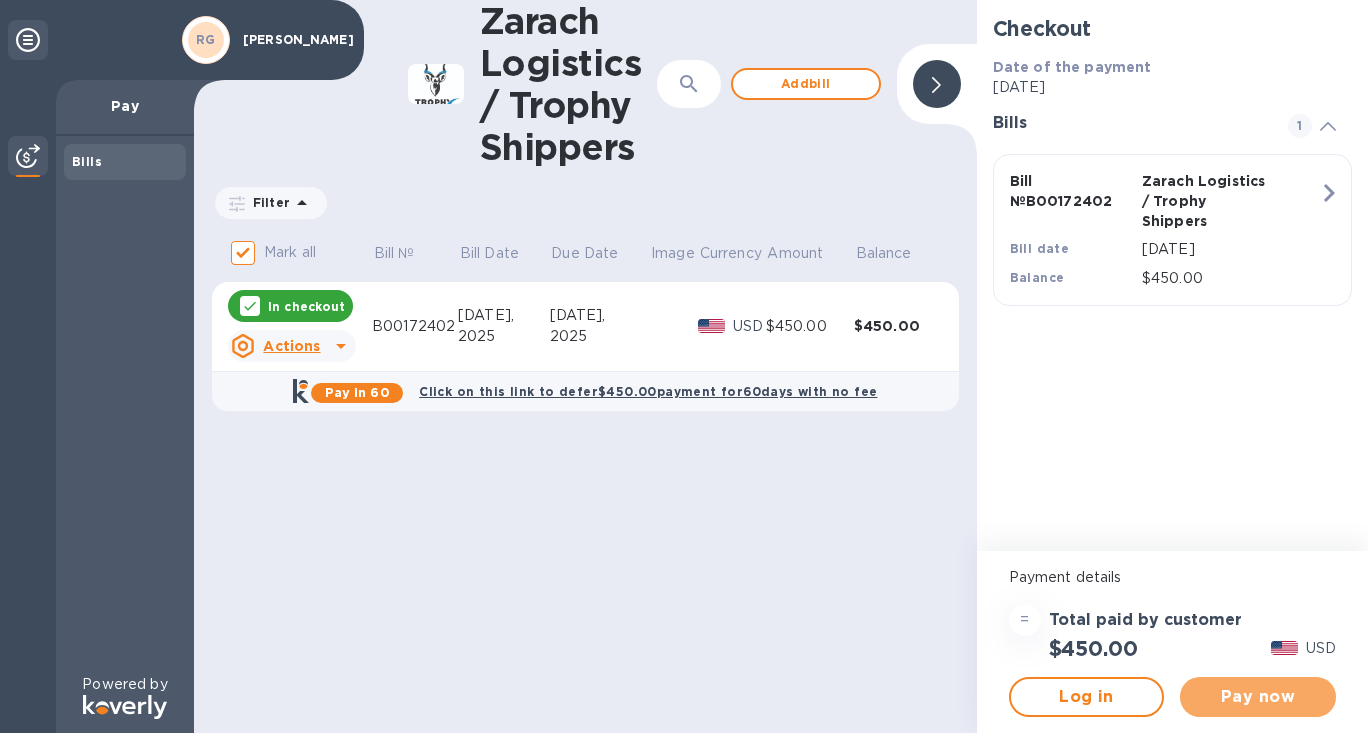 click on "Pay now" at bounding box center (1258, 697) 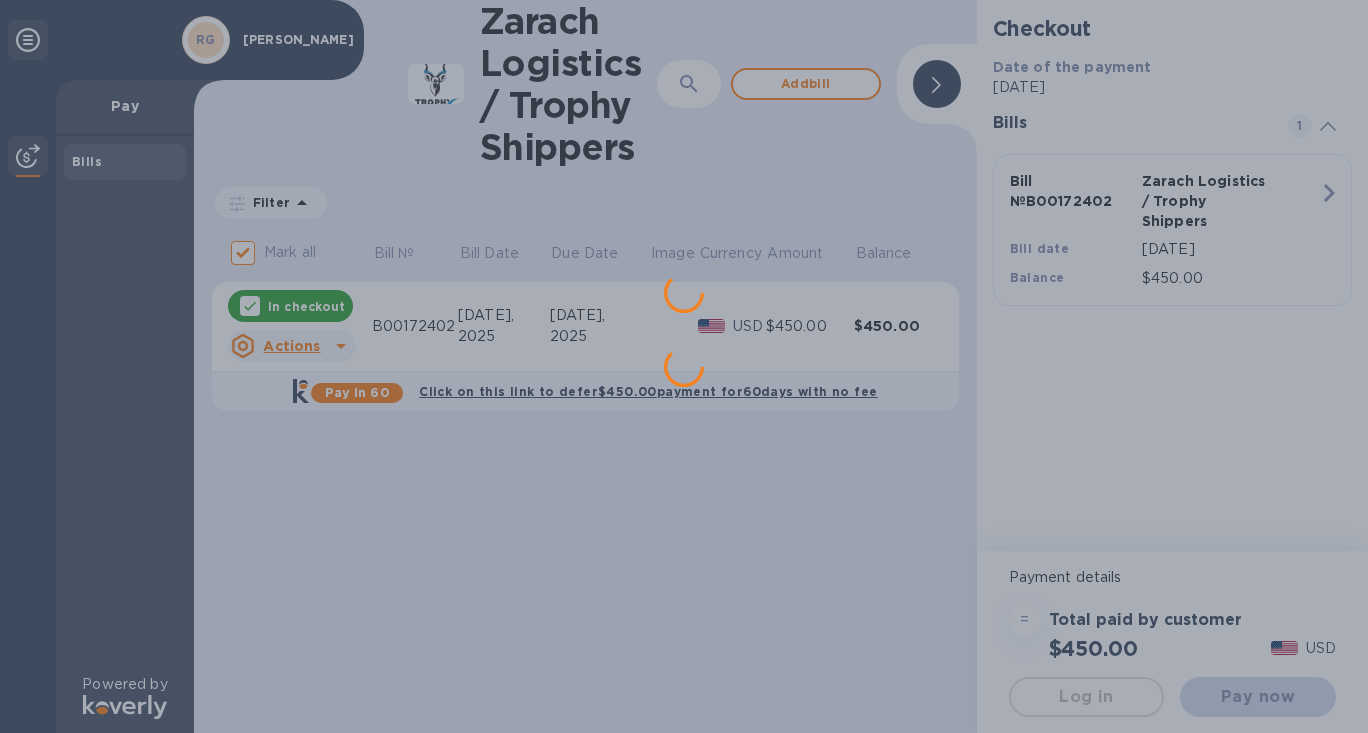 scroll, scrollTop: 0, scrollLeft: 0, axis: both 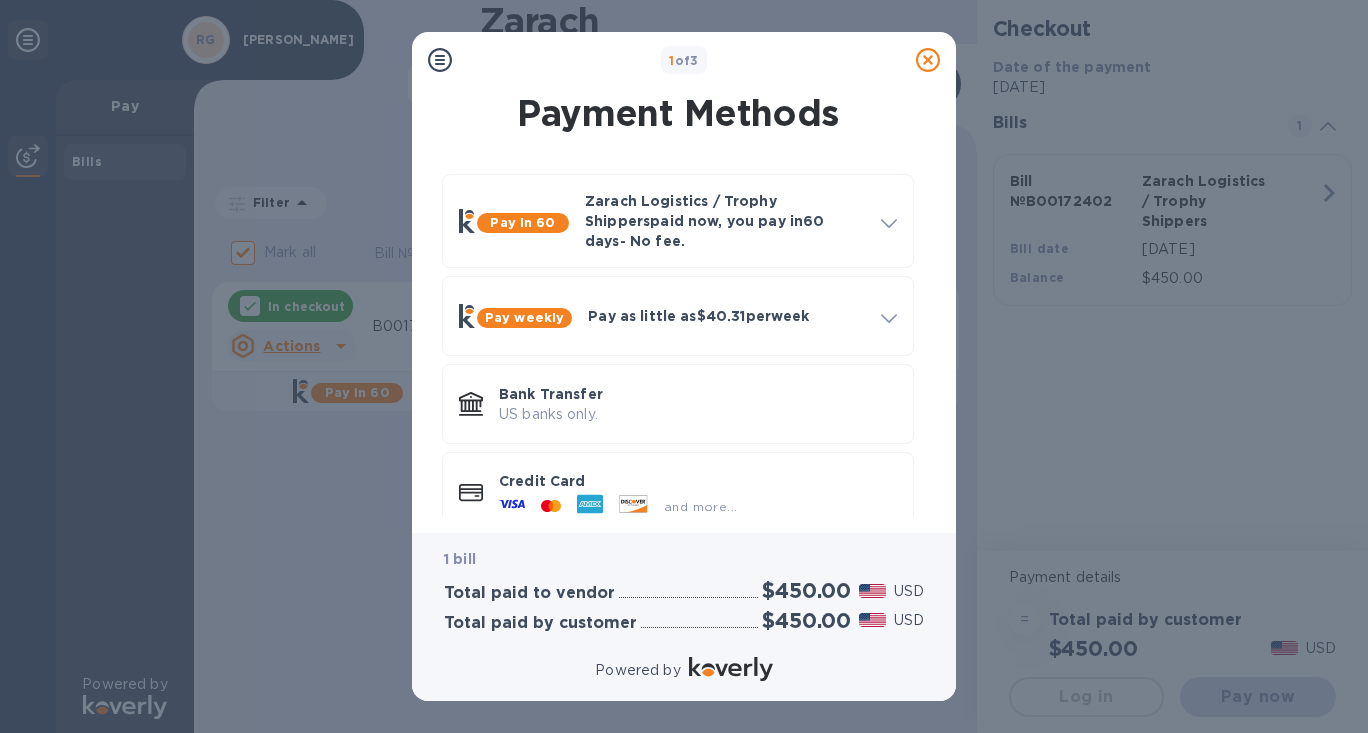 click on "Credit Card" at bounding box center [698, 481] 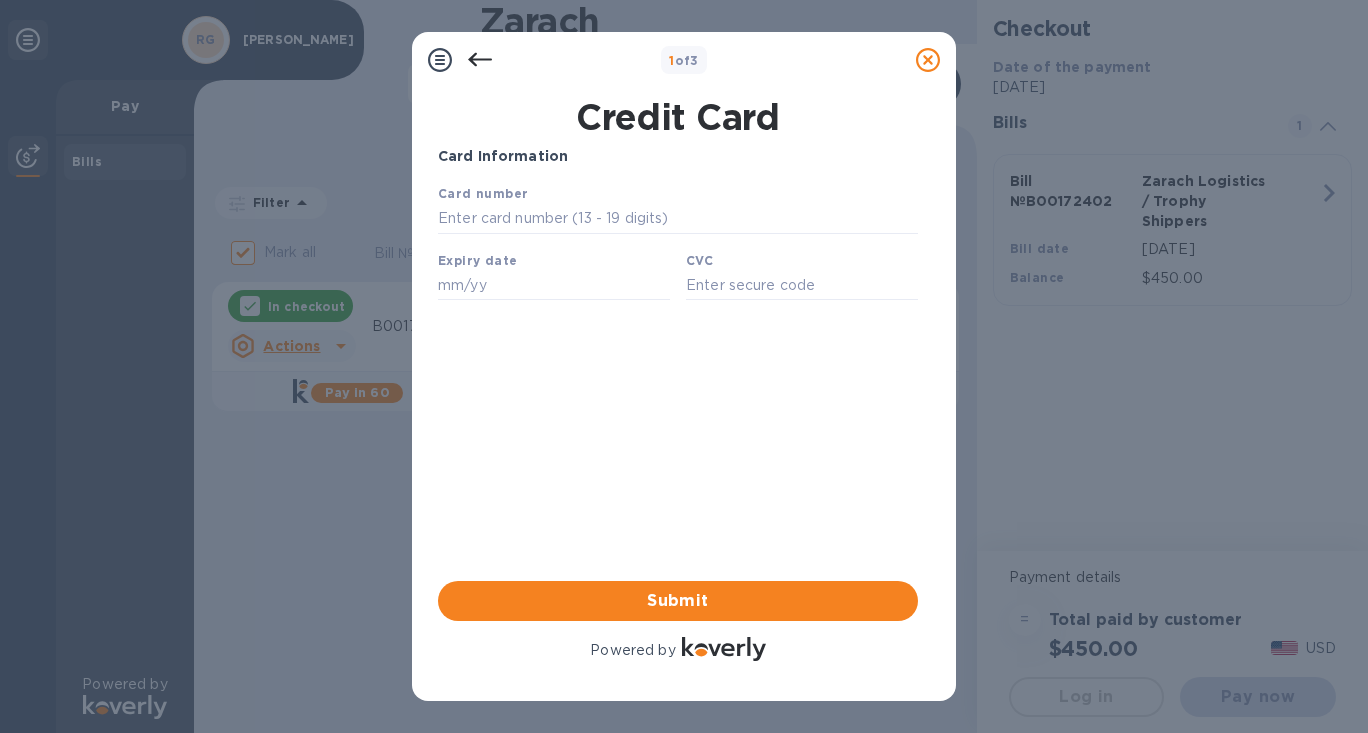 scroll, scrollTop: 0, scrollLeft: 0, axis: both 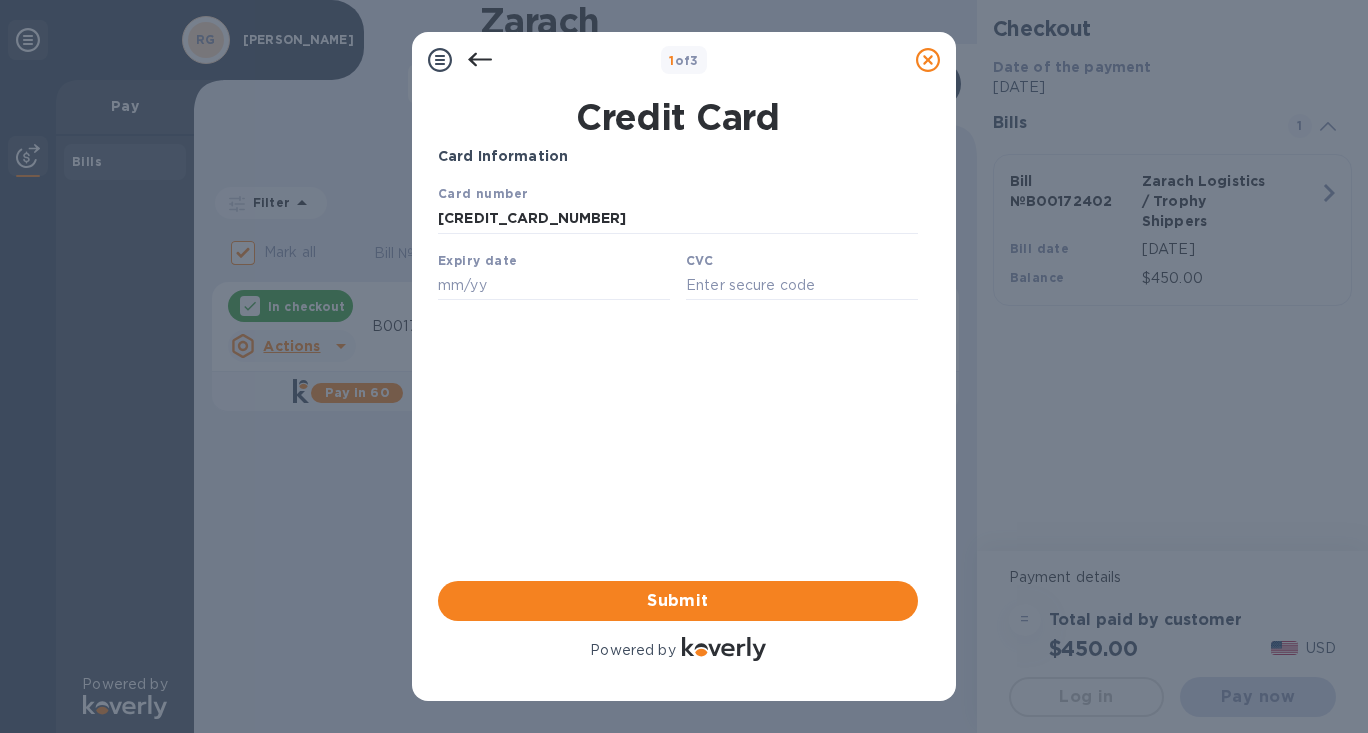 type on "3727 2382 8401 007" 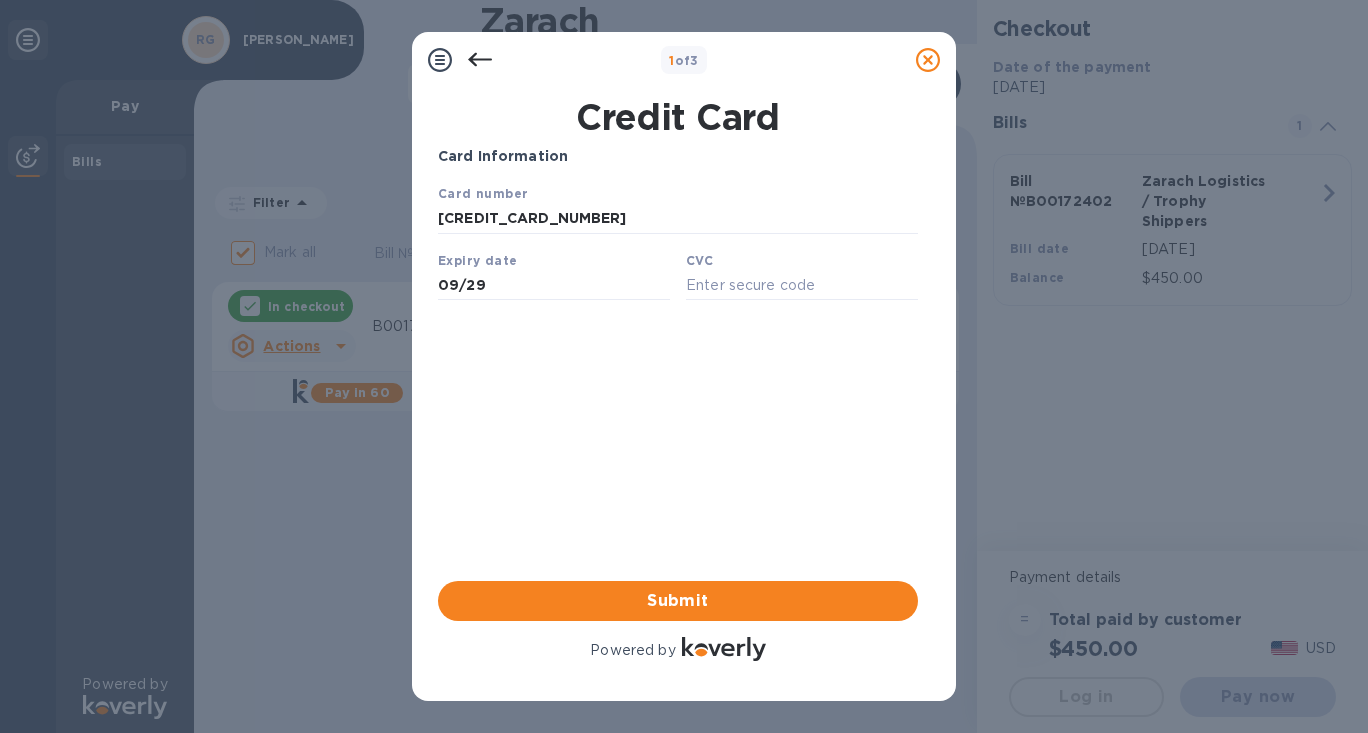type on "09/29" 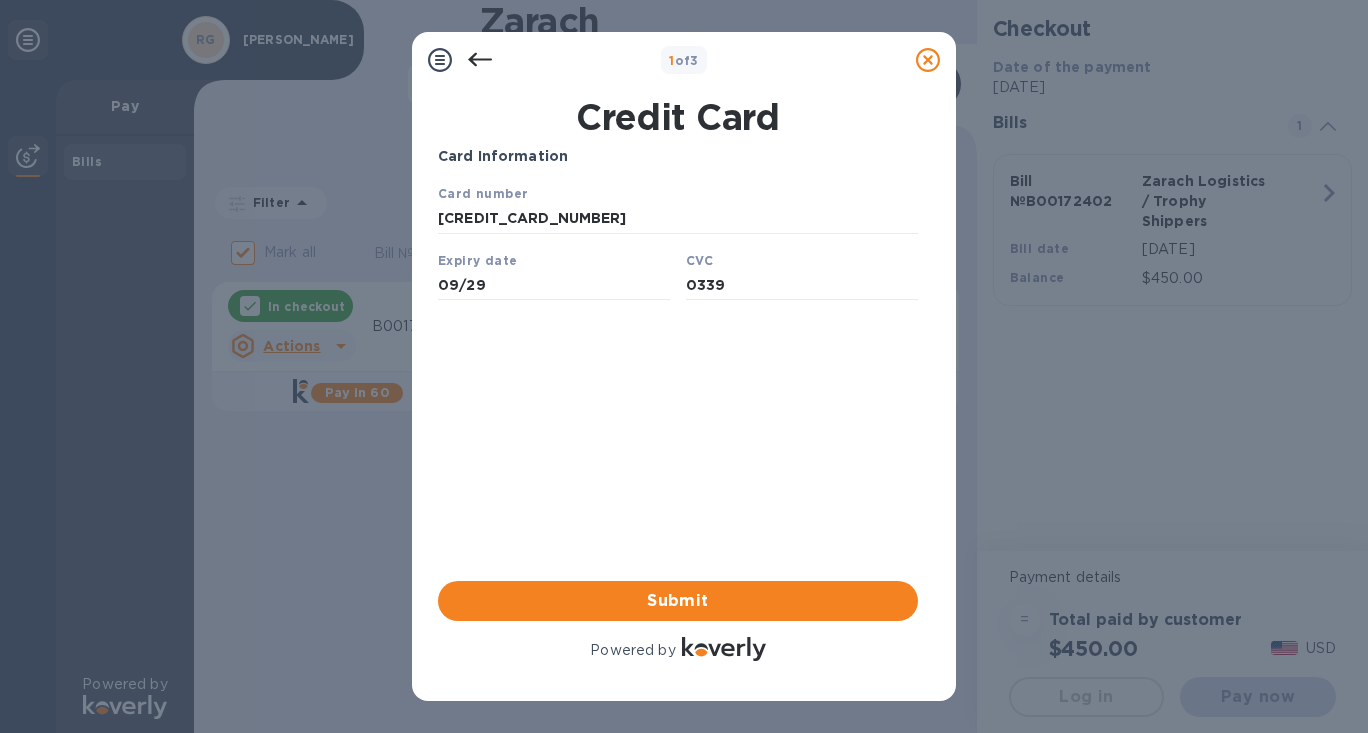 type on "0339" 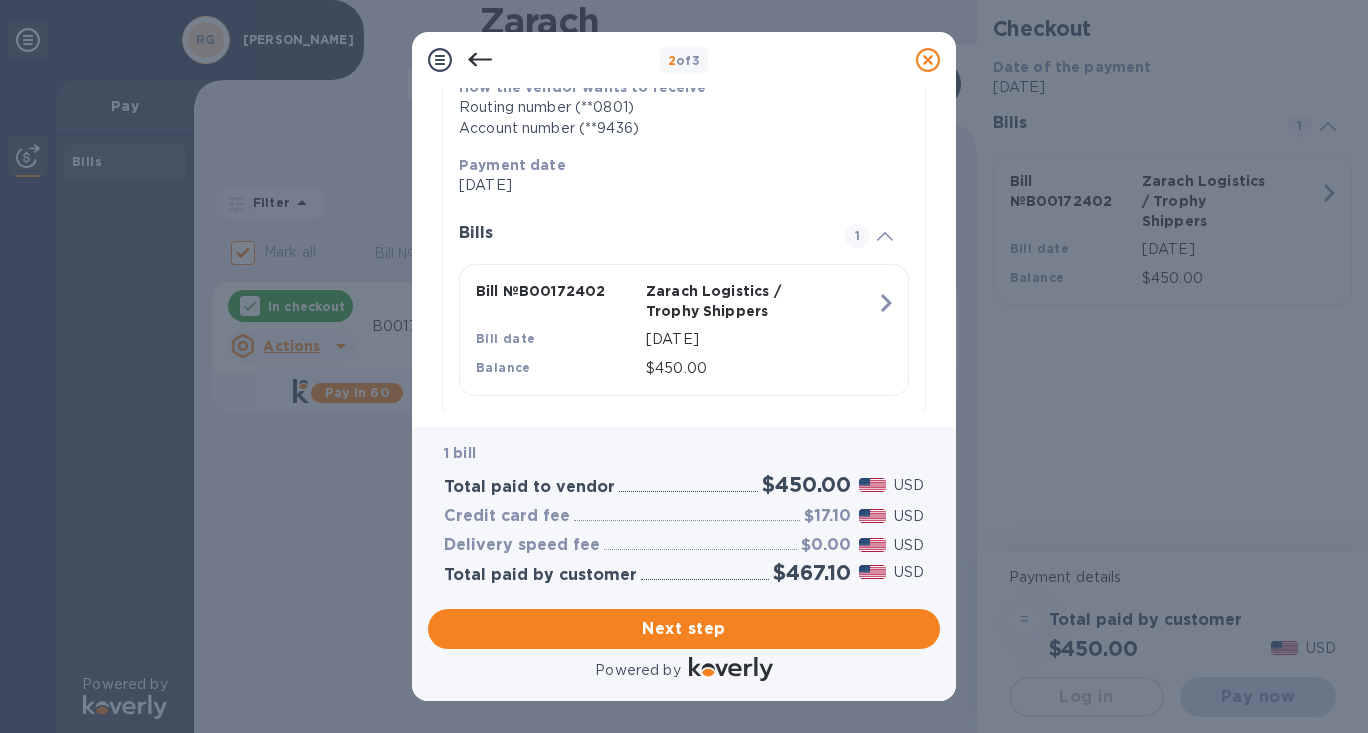 scroll, scrollTop: 378, scrollLeft: 0, axis: vertical 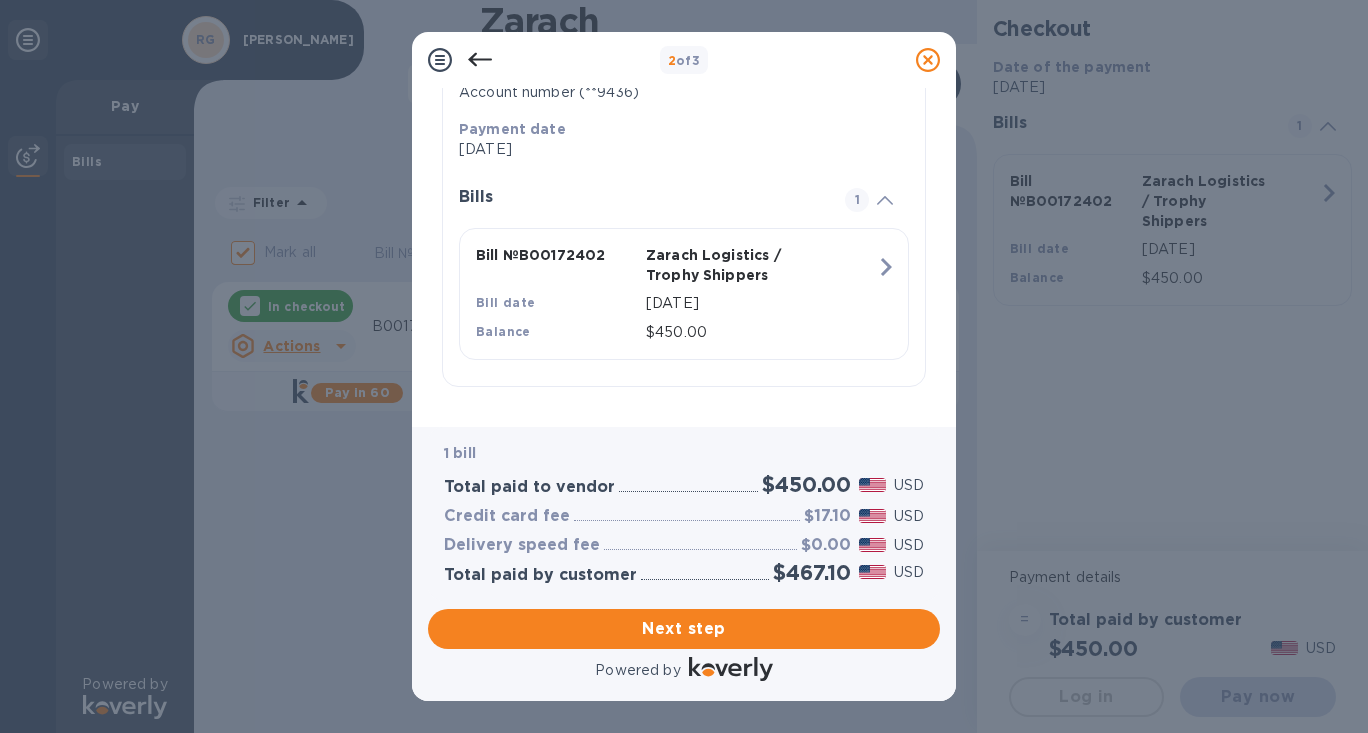 click on "Next step" at bounding box center (684, 629) 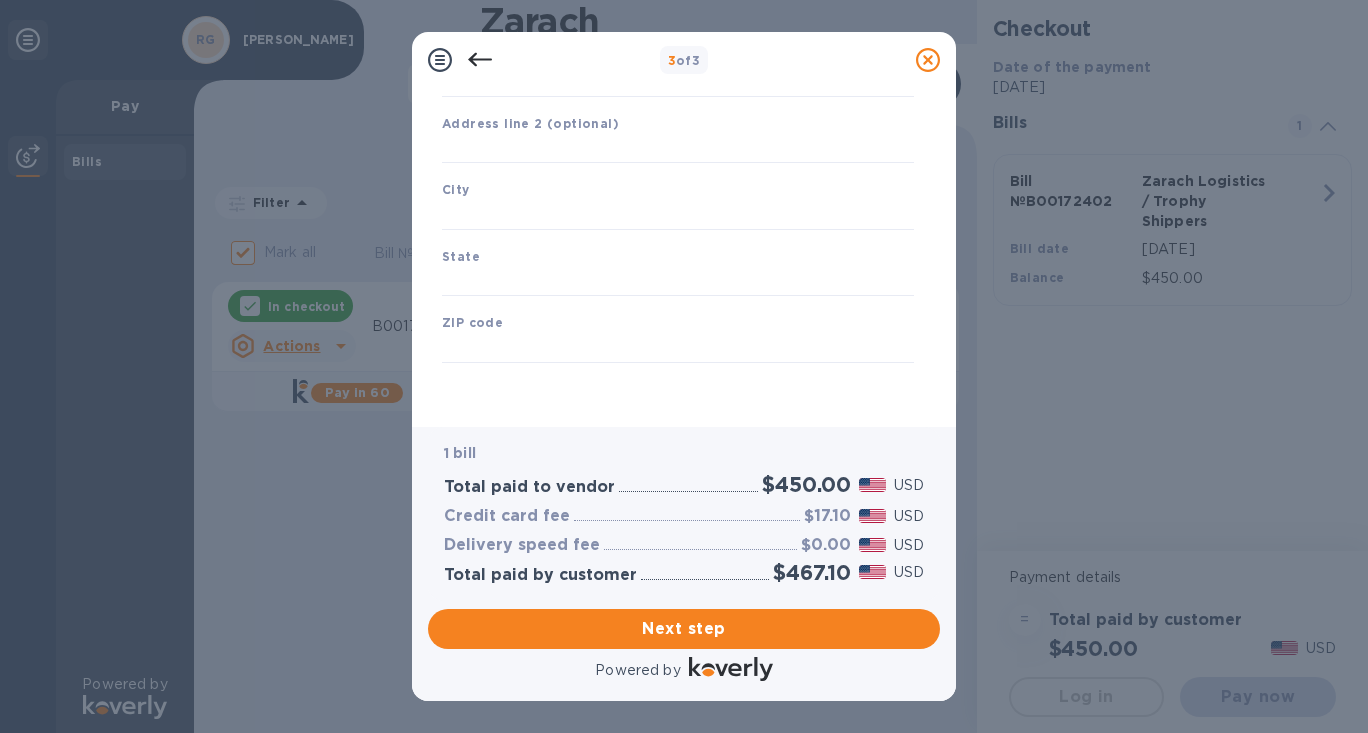 type on "United States" 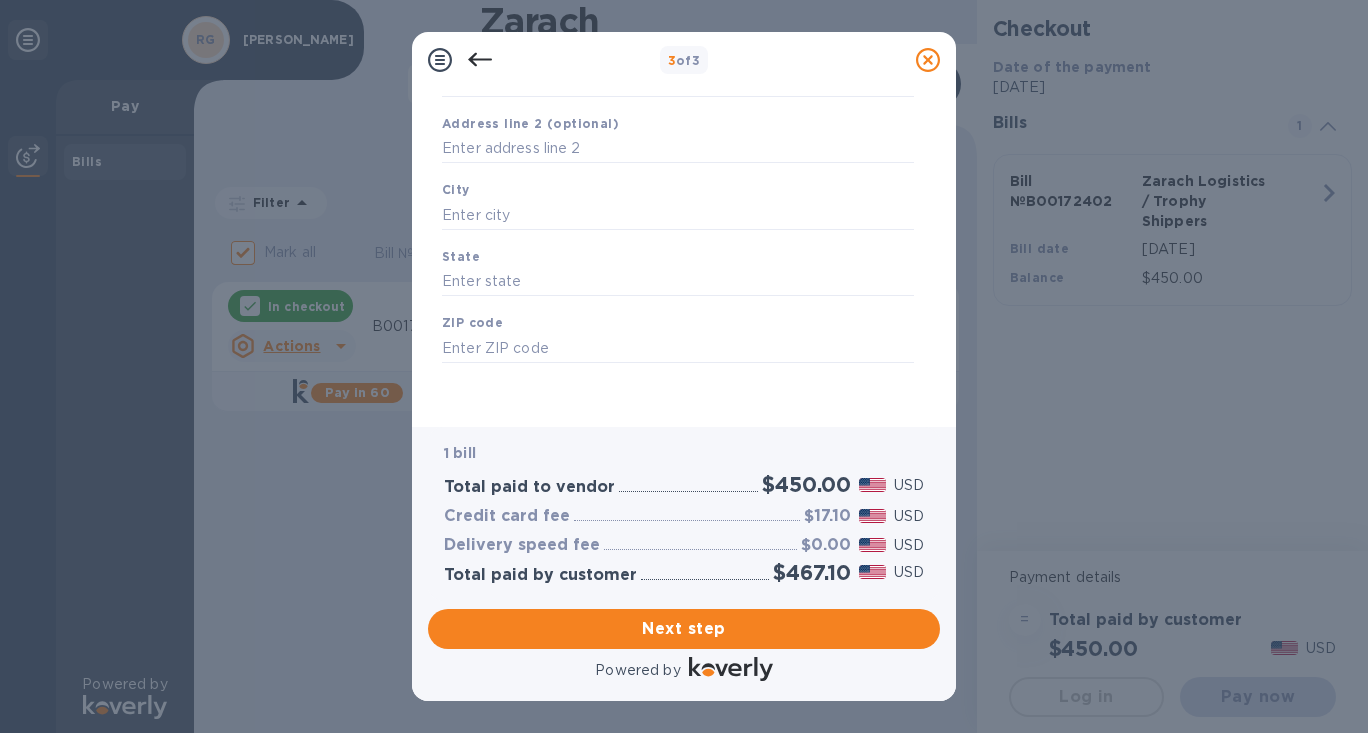 scroll, scrollTop: 247, scrollLeft: 0, axis: vertical 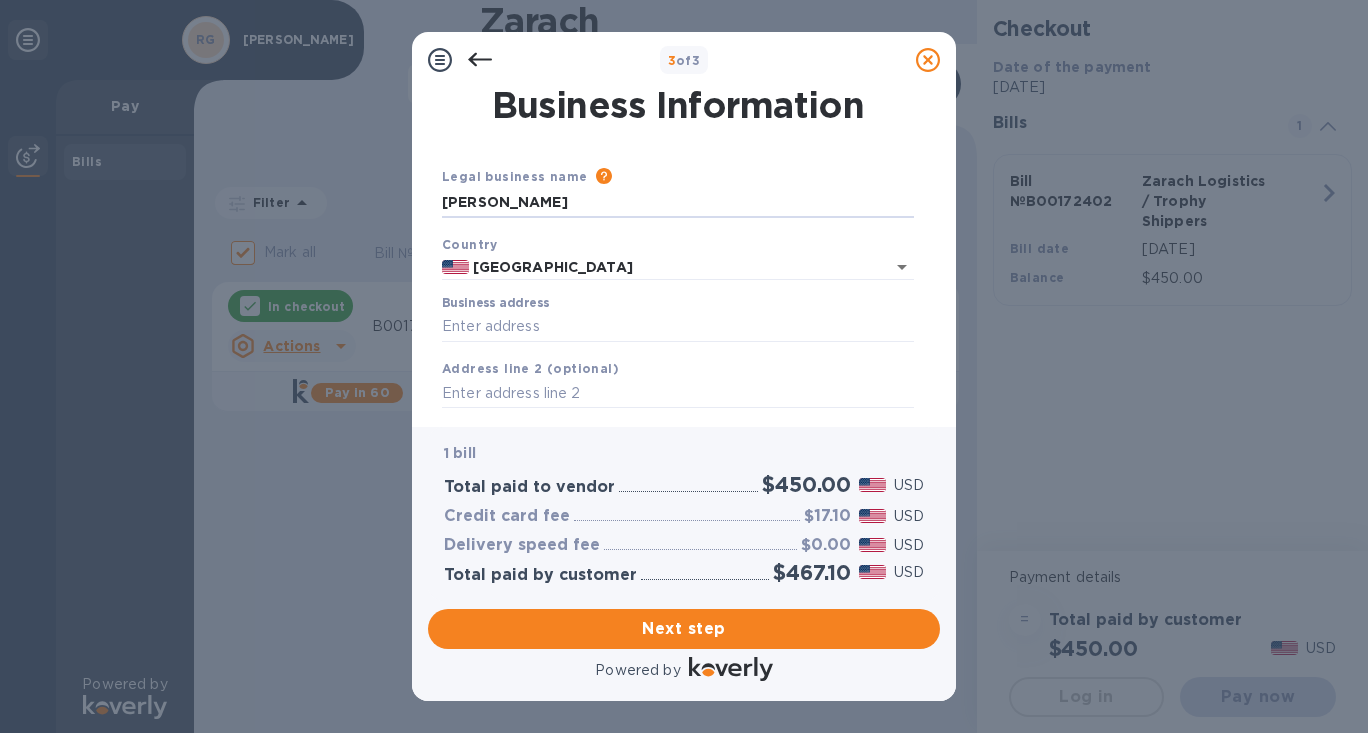 drag, startPoint x: 597, startPoint y: 201, endPoint x: 377, endPoint y: 206, distance: 220.05681 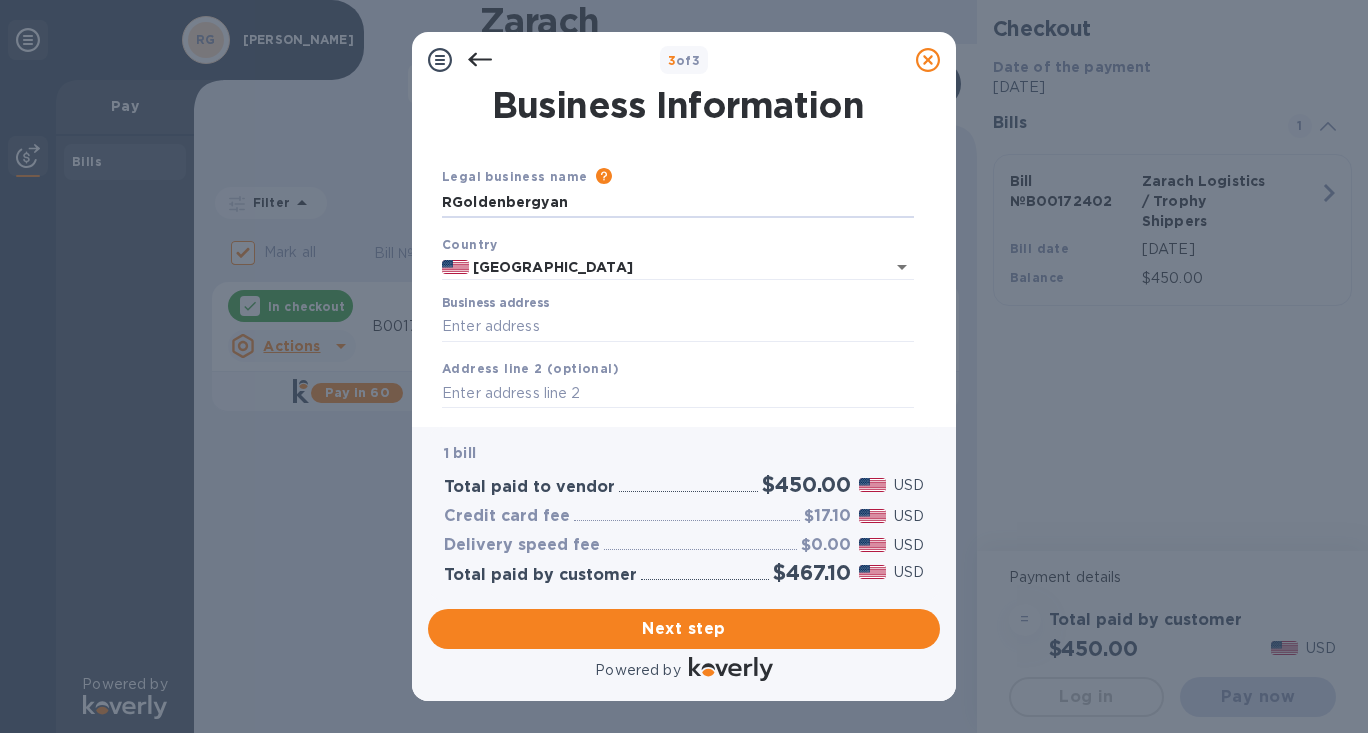 click on "RGoldenbergyan" at bounding box center [678, 203] 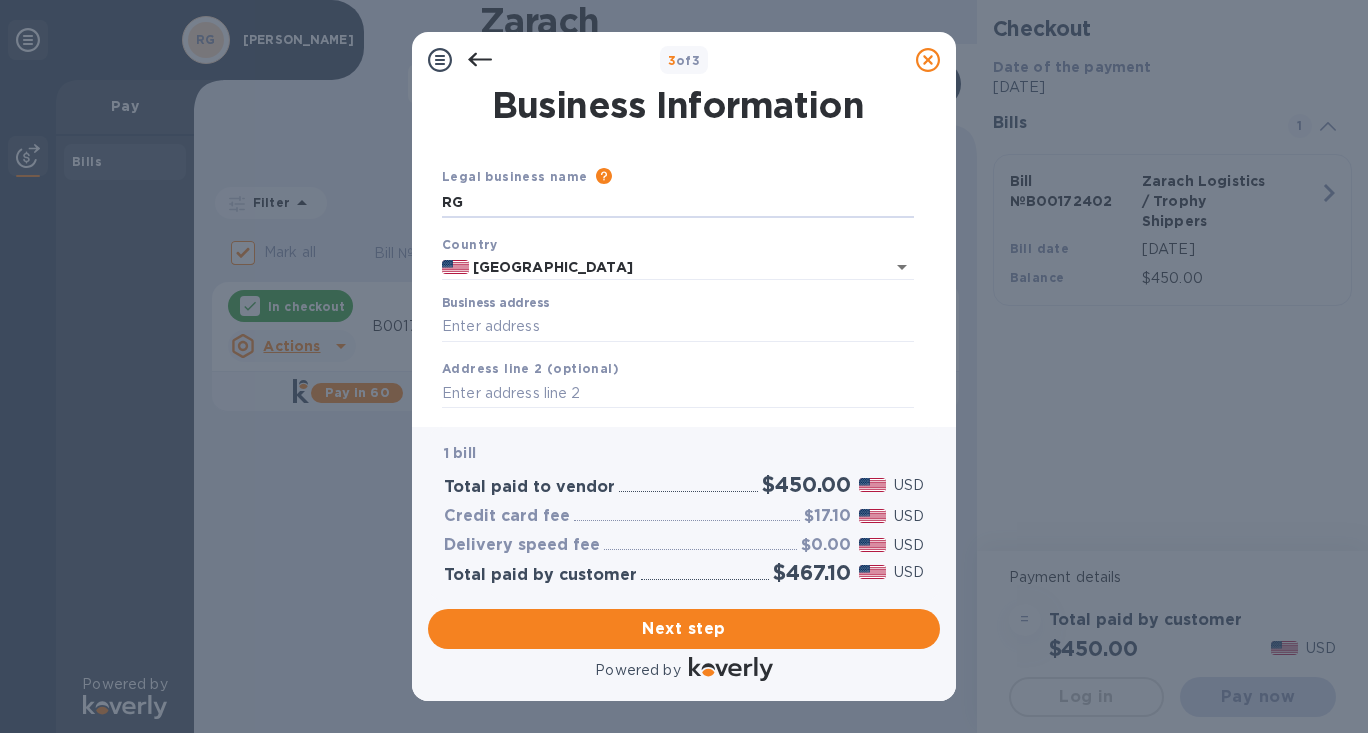 type on "R" 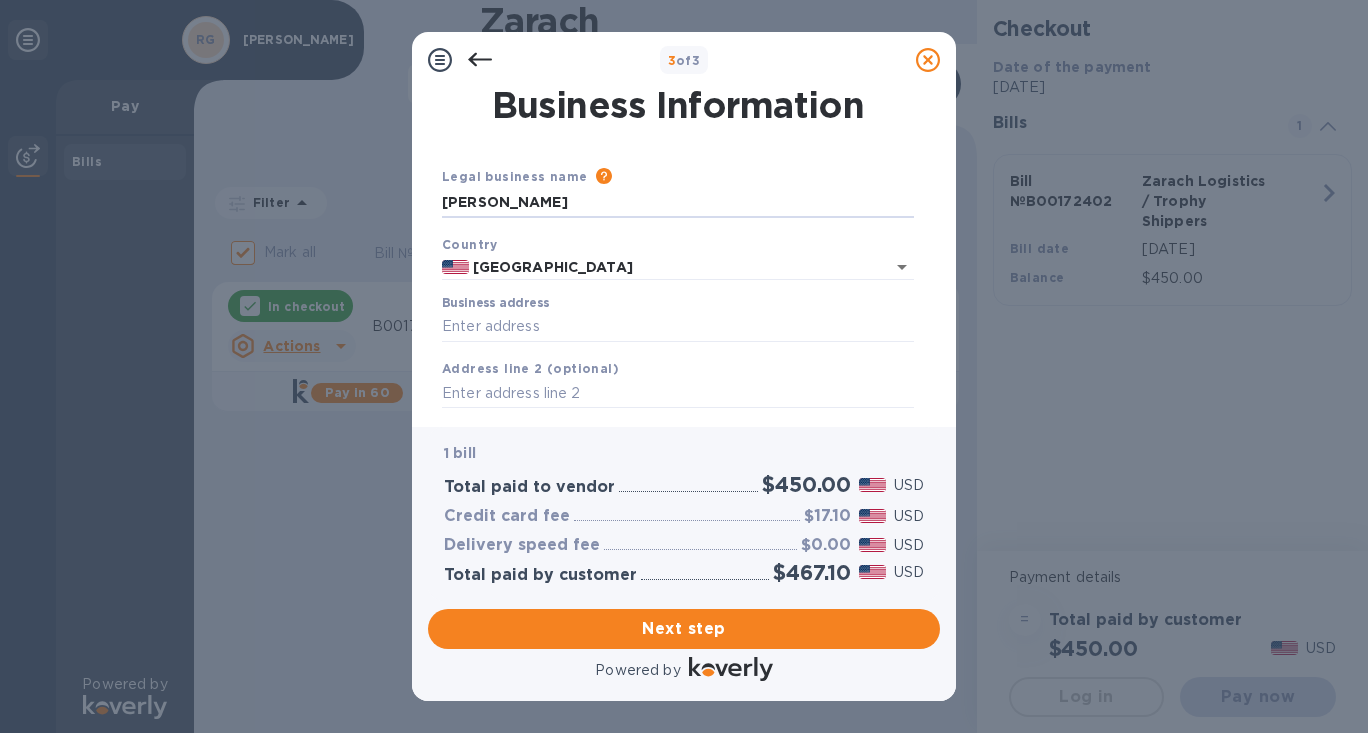 type on "[PERSON_NAME]" 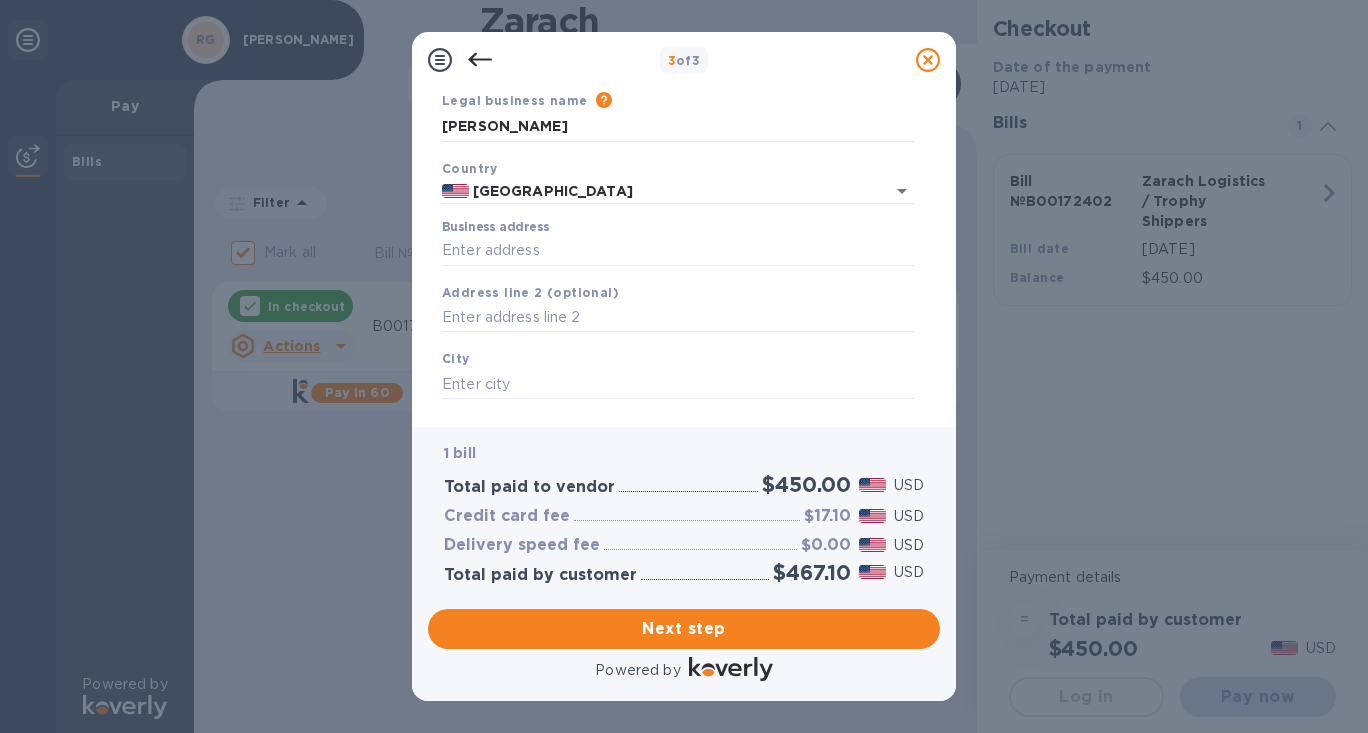 scroll, scrollTop: 84, scrollLeft: 0, axis: vertical 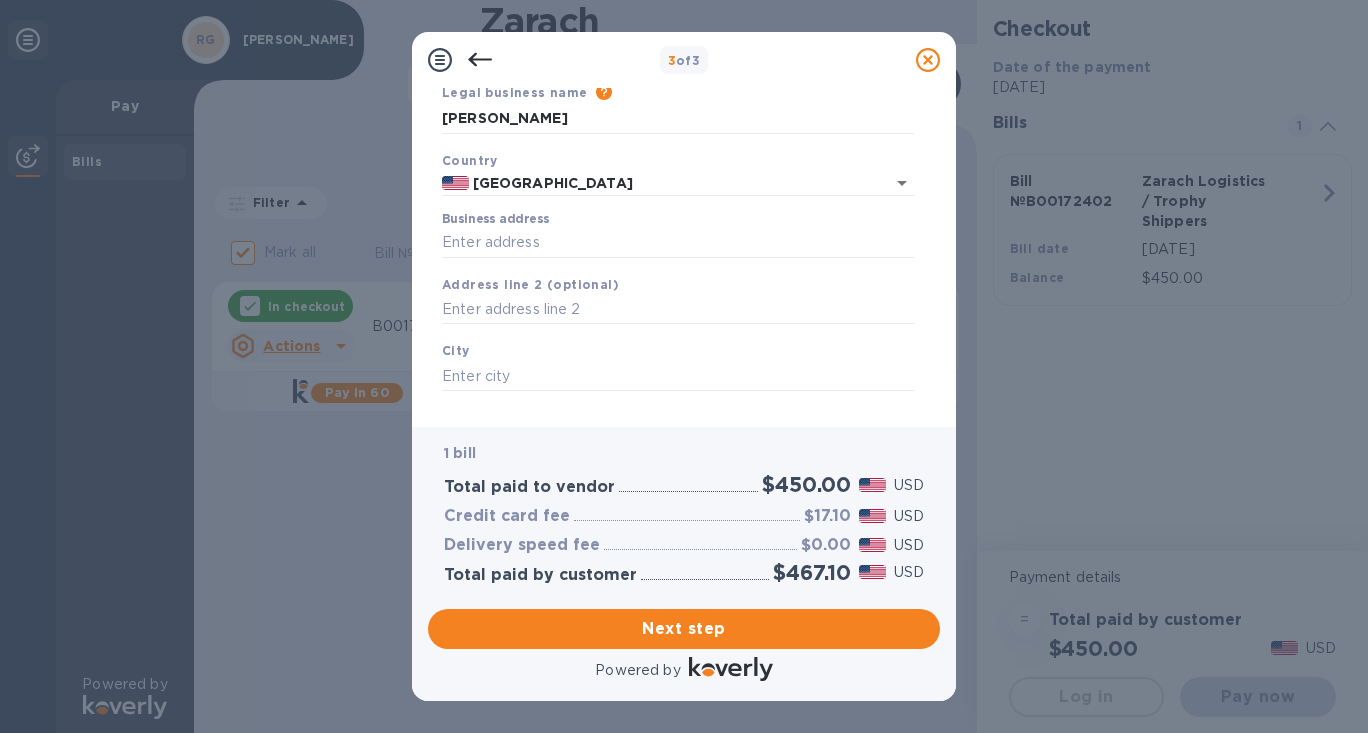 click on "Business address" at bounding box center [678, 243] 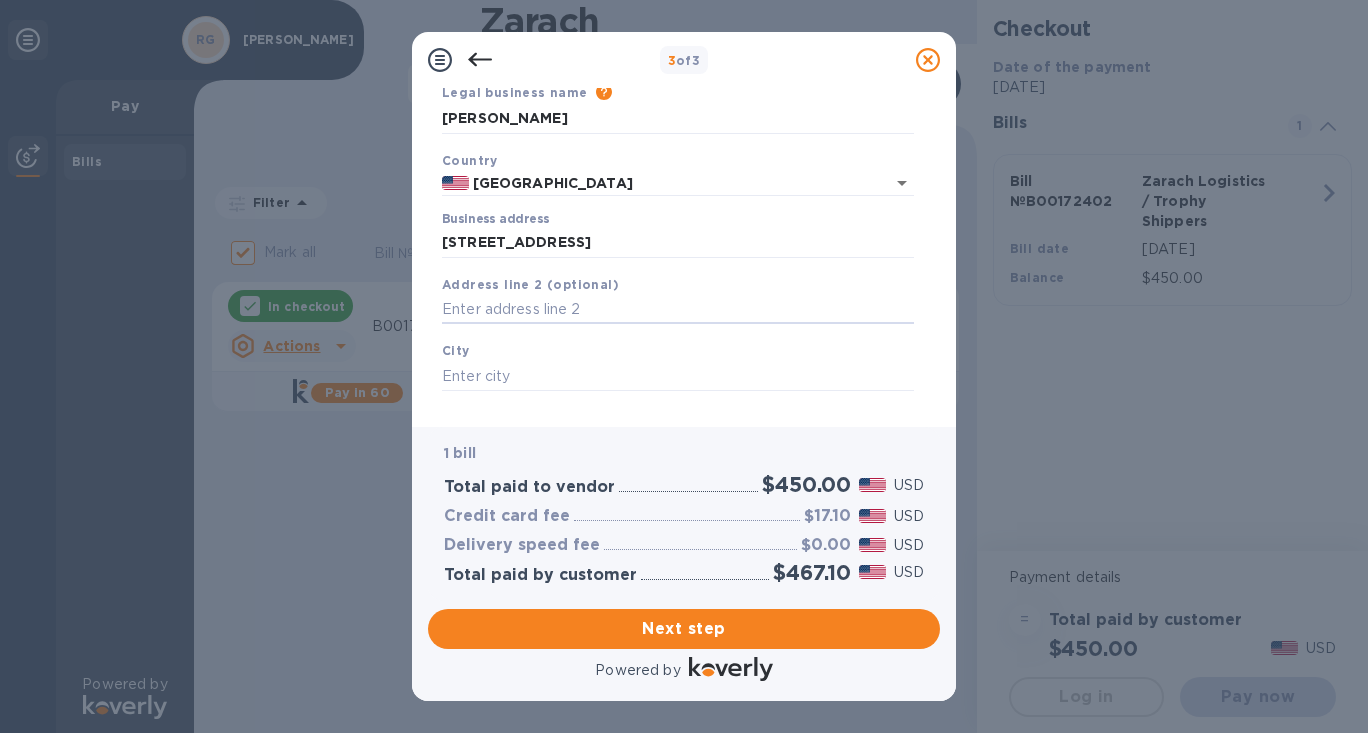 type on "32801 U.S. 441" 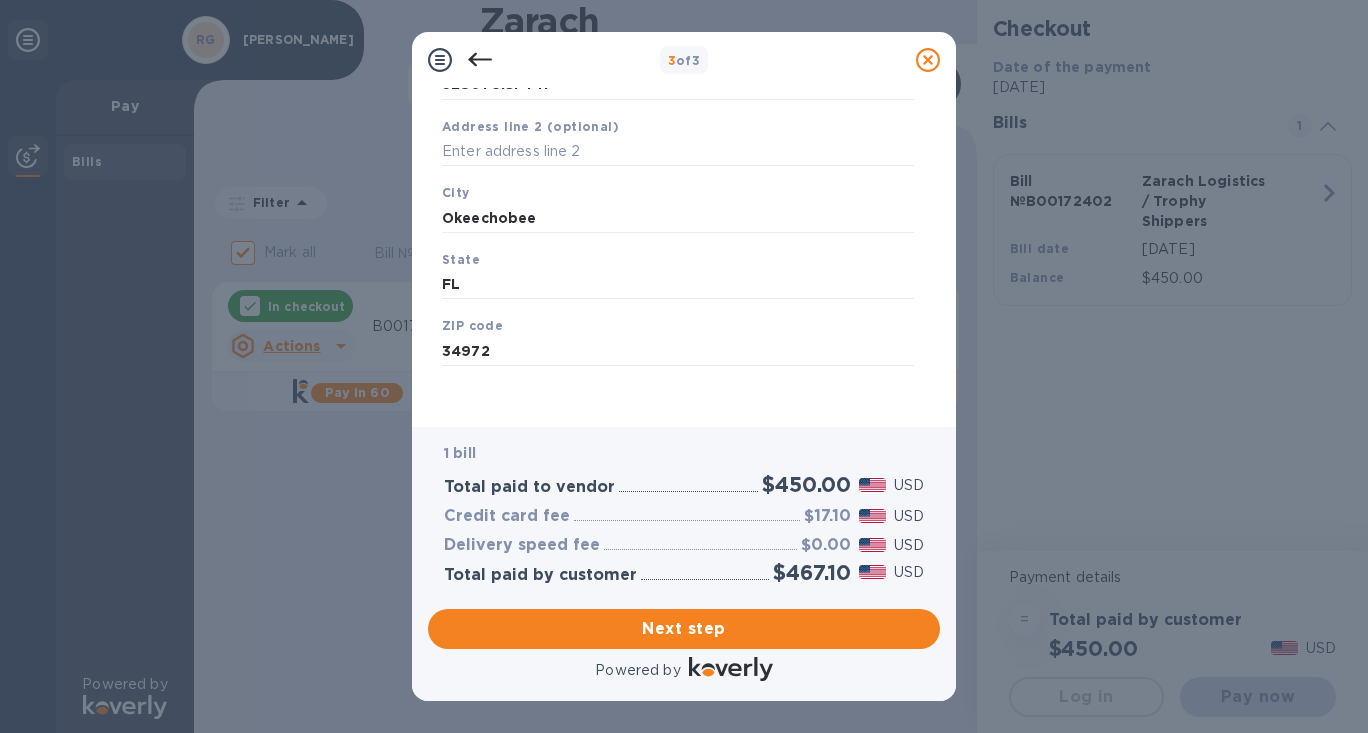 scroll, scrollTop: 247, scrollLeft: 0, axis: vertical 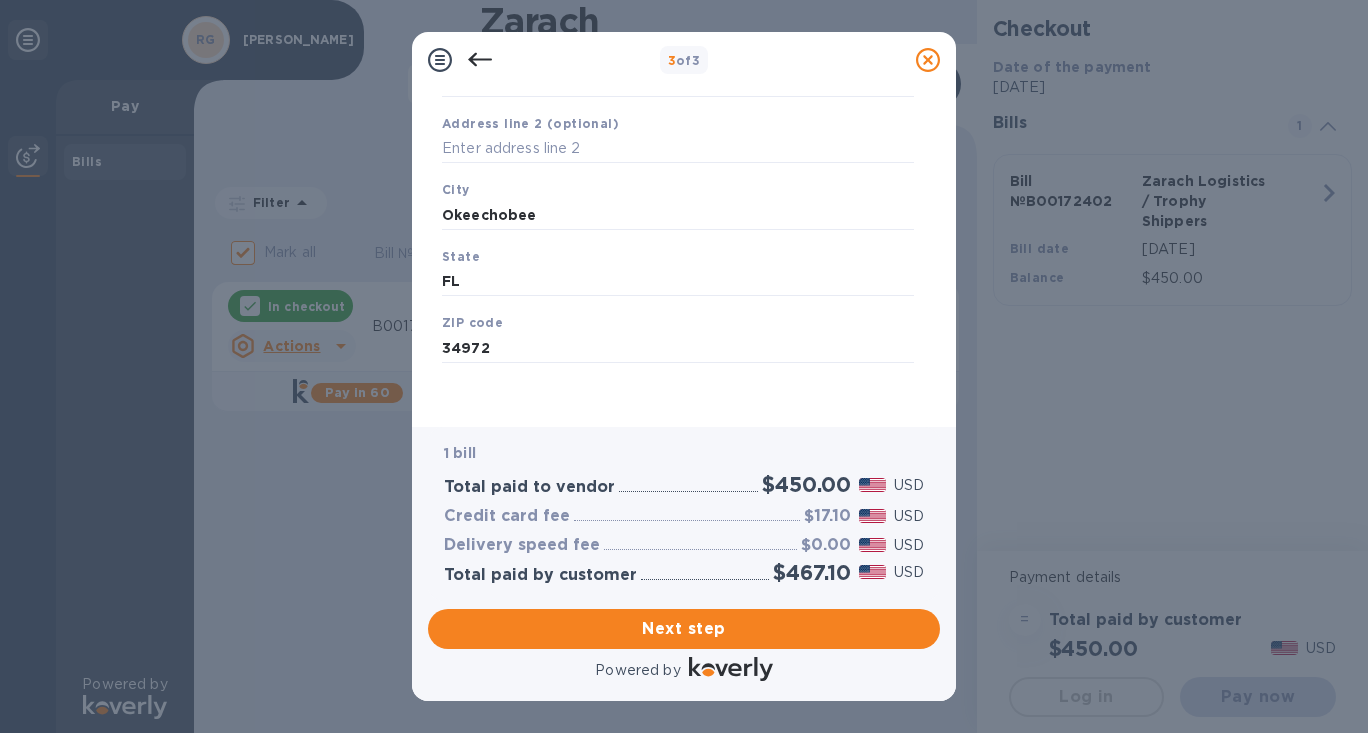 click on "Next step" at bounding box center [684, 629] 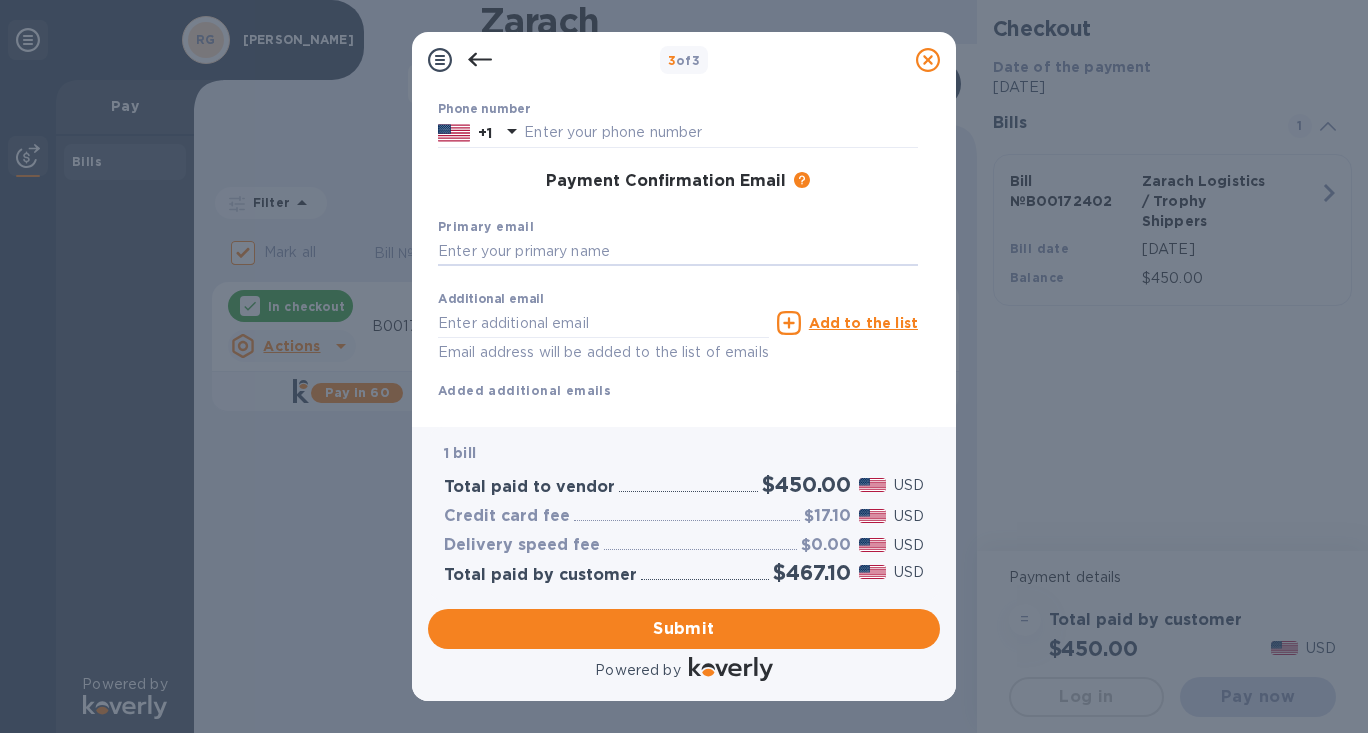 click at bounding box center (678, 252) 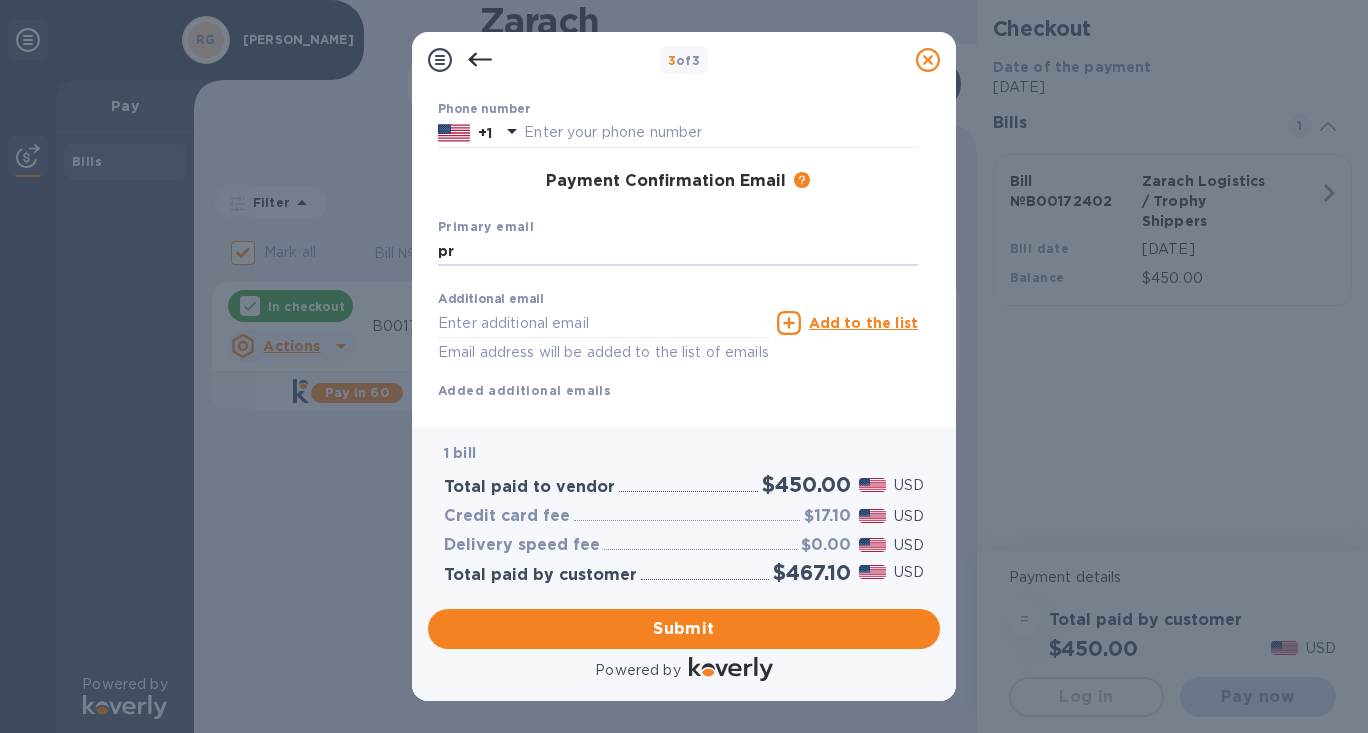 type on "p" 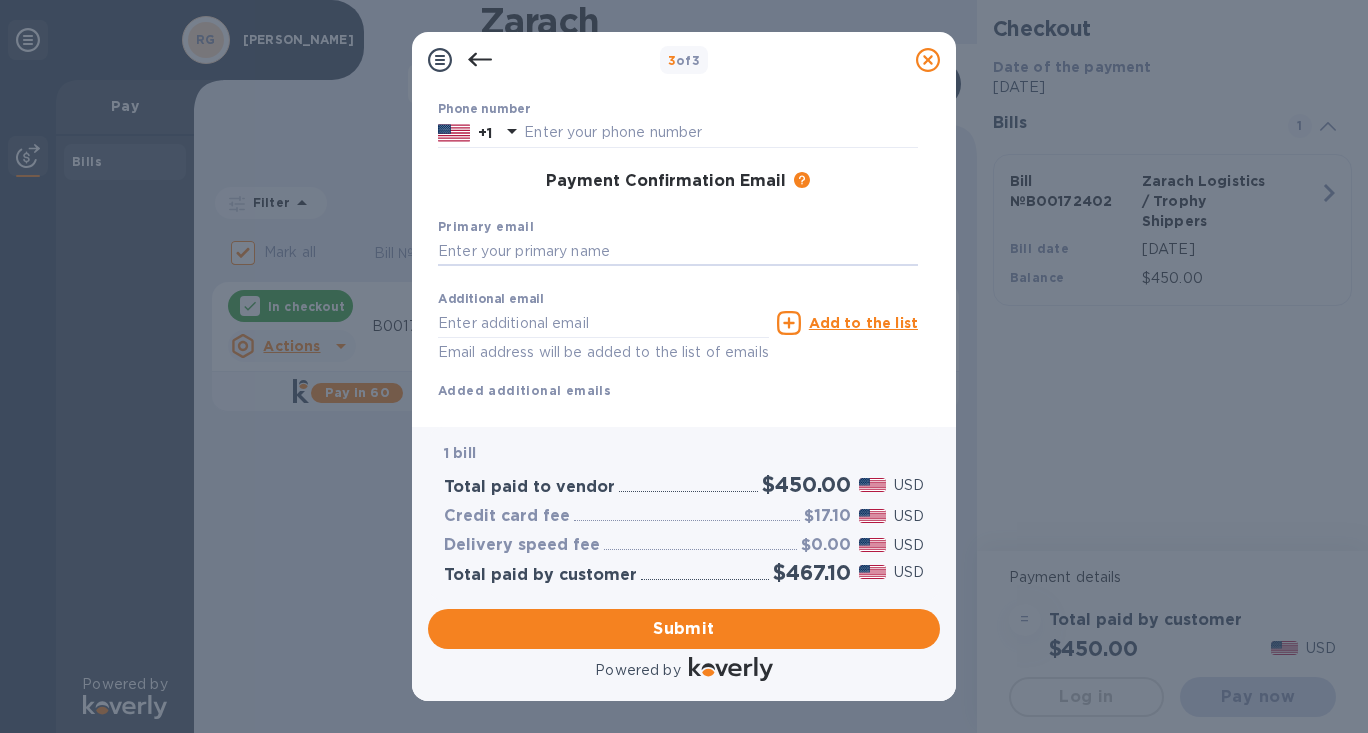 type on "c" 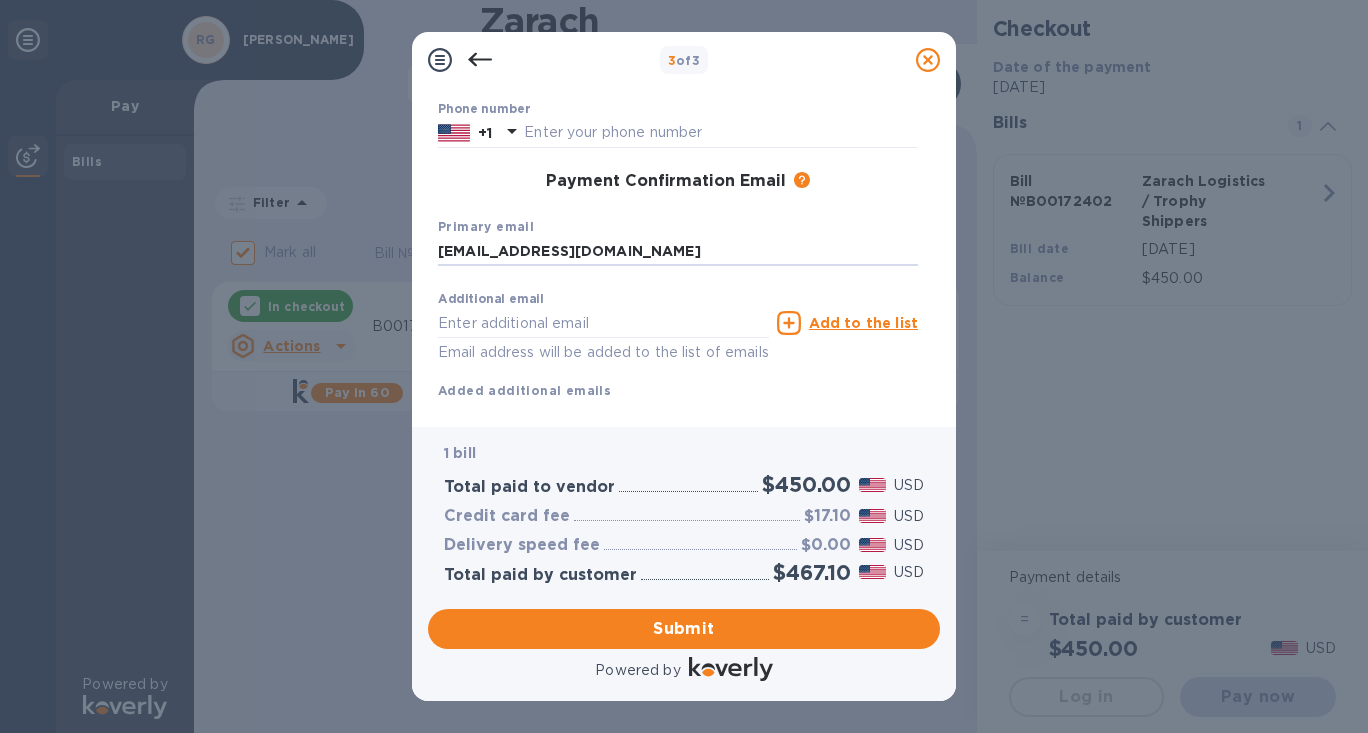 type on "safaricharlie1@gmail.com" 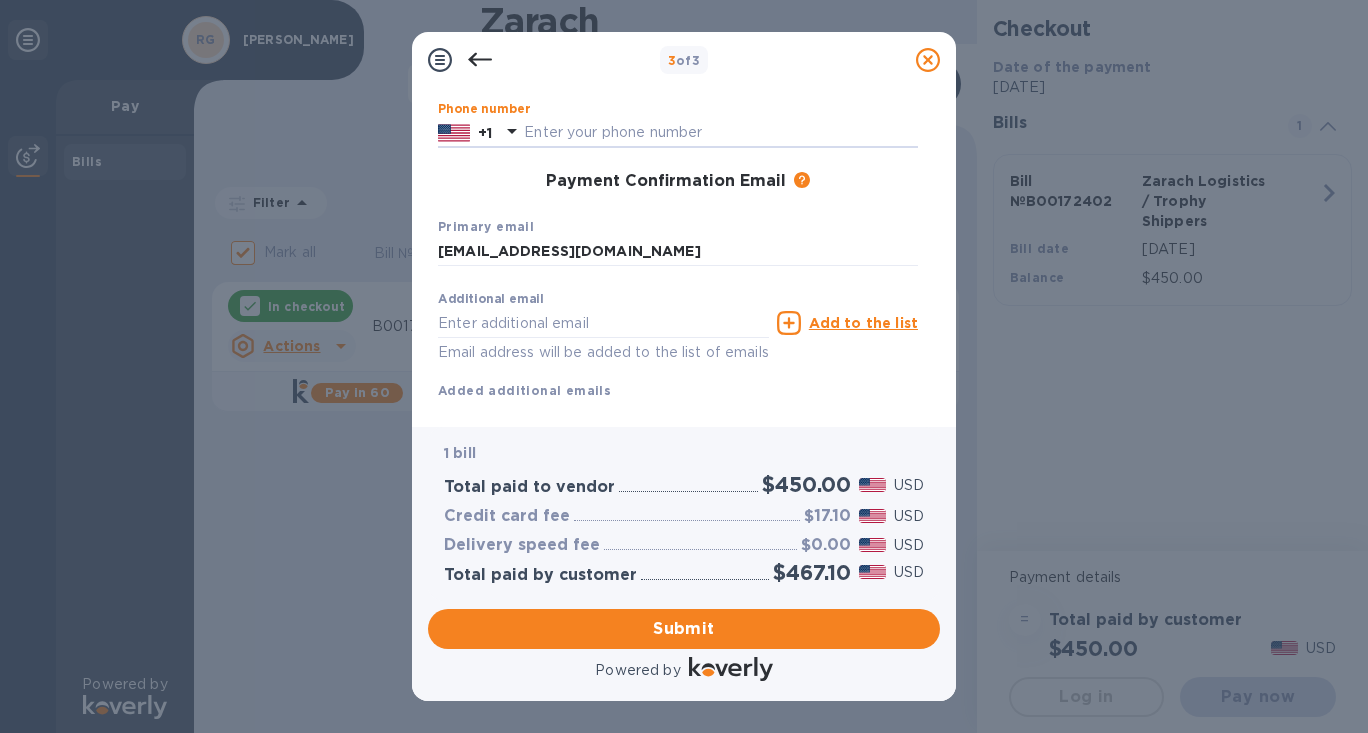 click at bounding box center [721, 133] 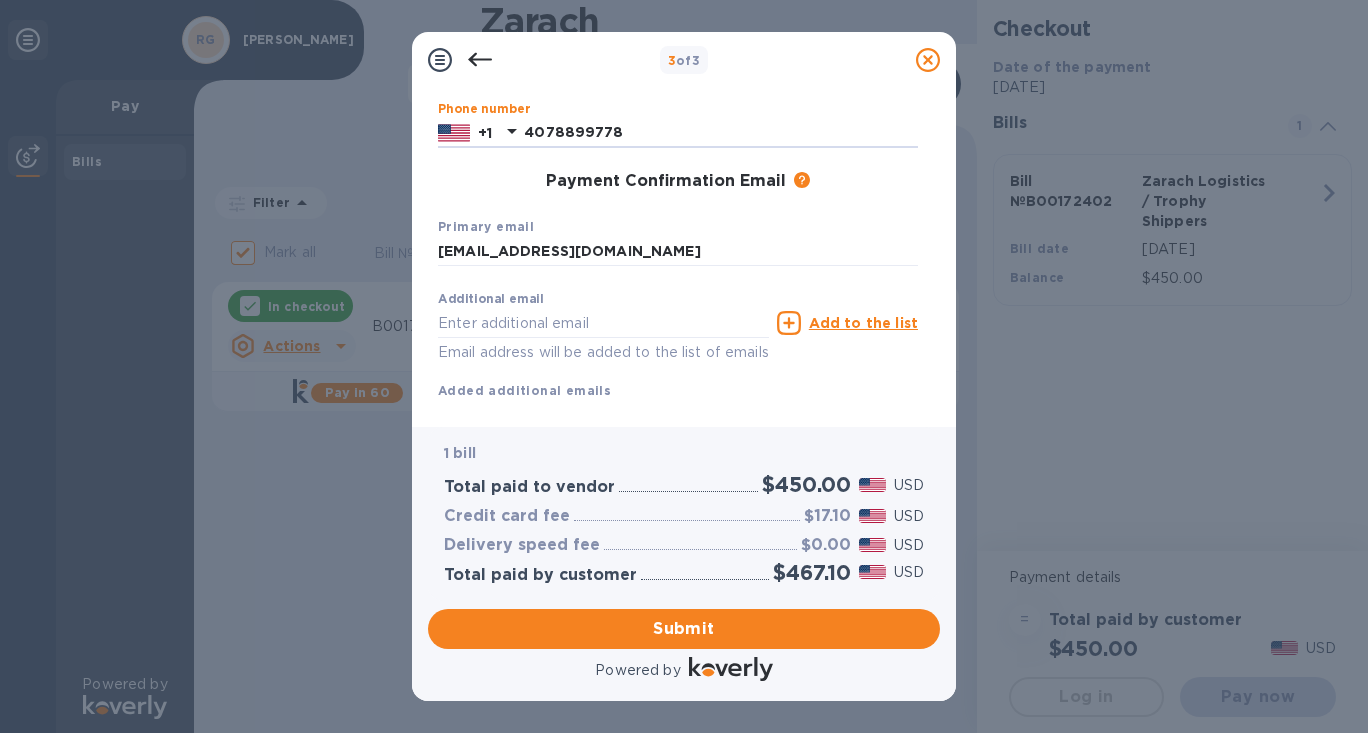 type on "4078899778" 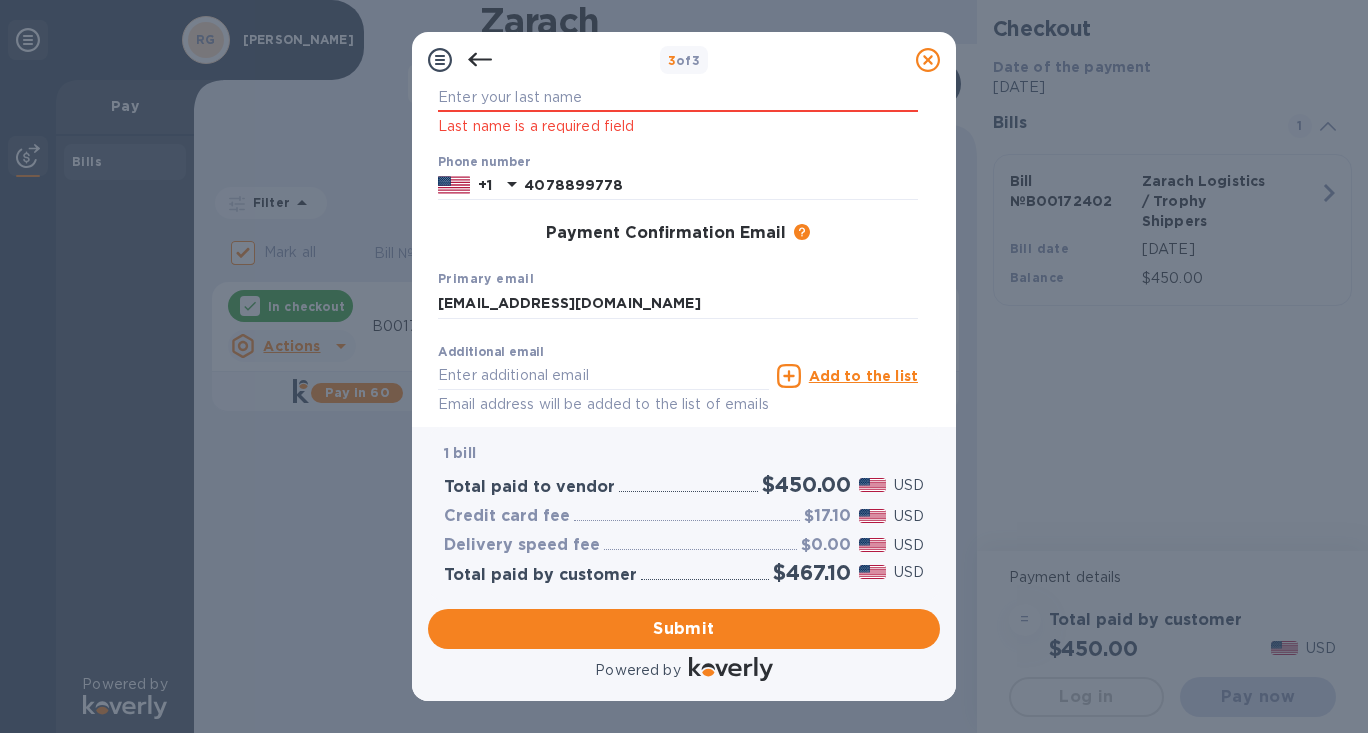 scroll, scrollTop: 273, scrollLeft: 0, axis: vertical 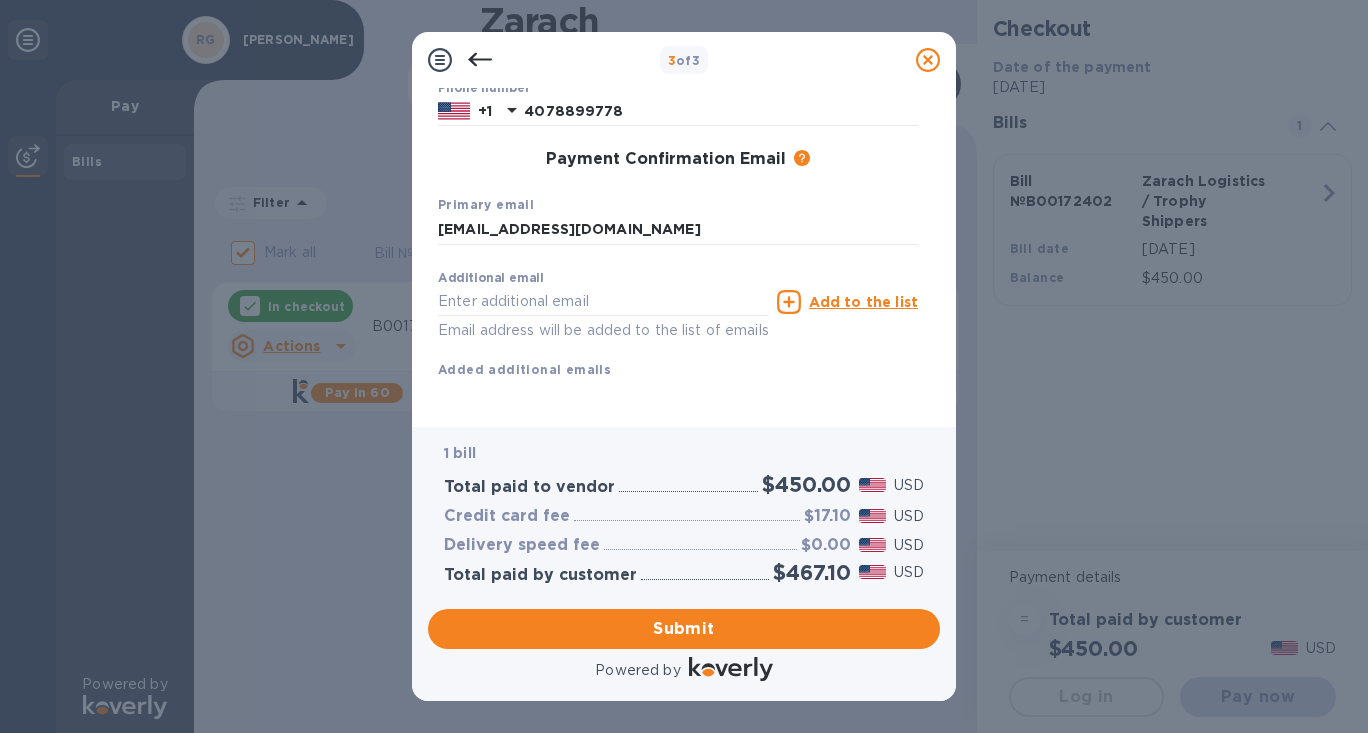 click on "Submit" at bounding box center [684, 629] 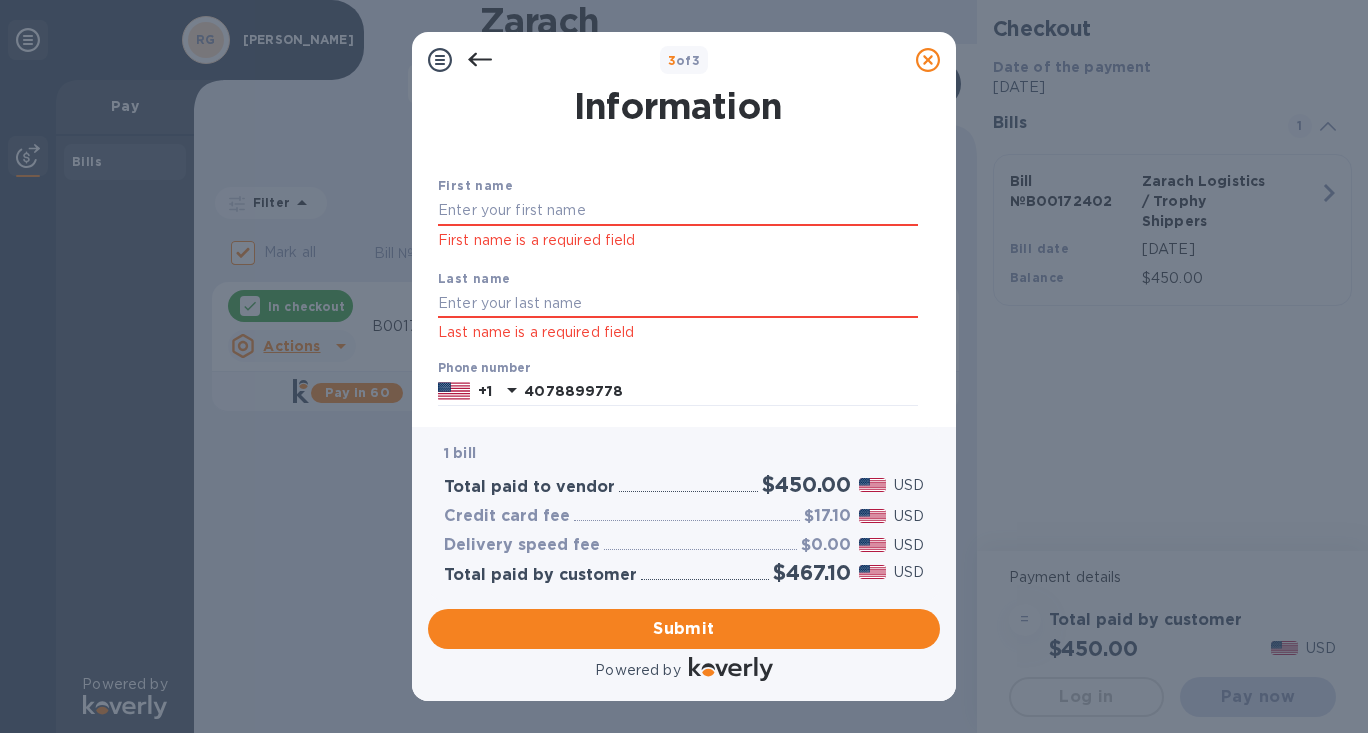 scroll, scrollTop: 0, scrollLeft: 0, axis: both 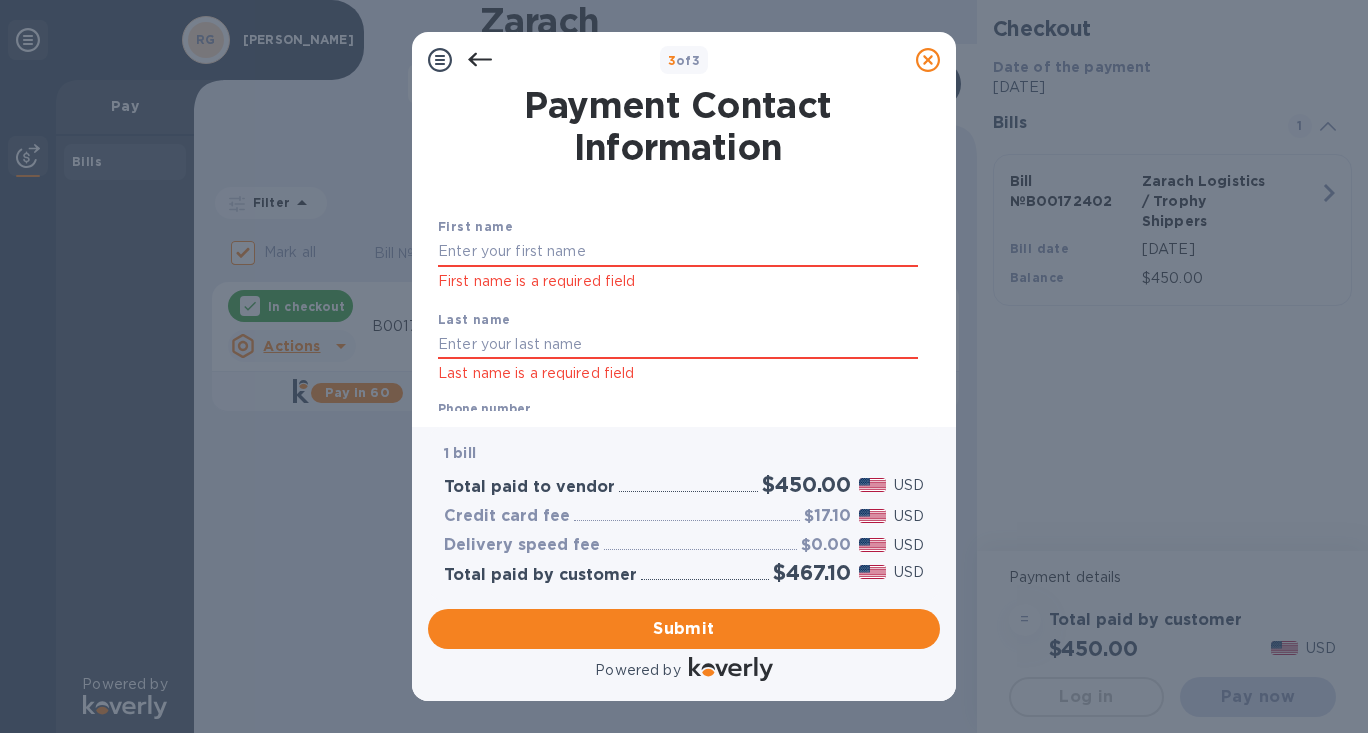 click at bounding box center [678, 252] 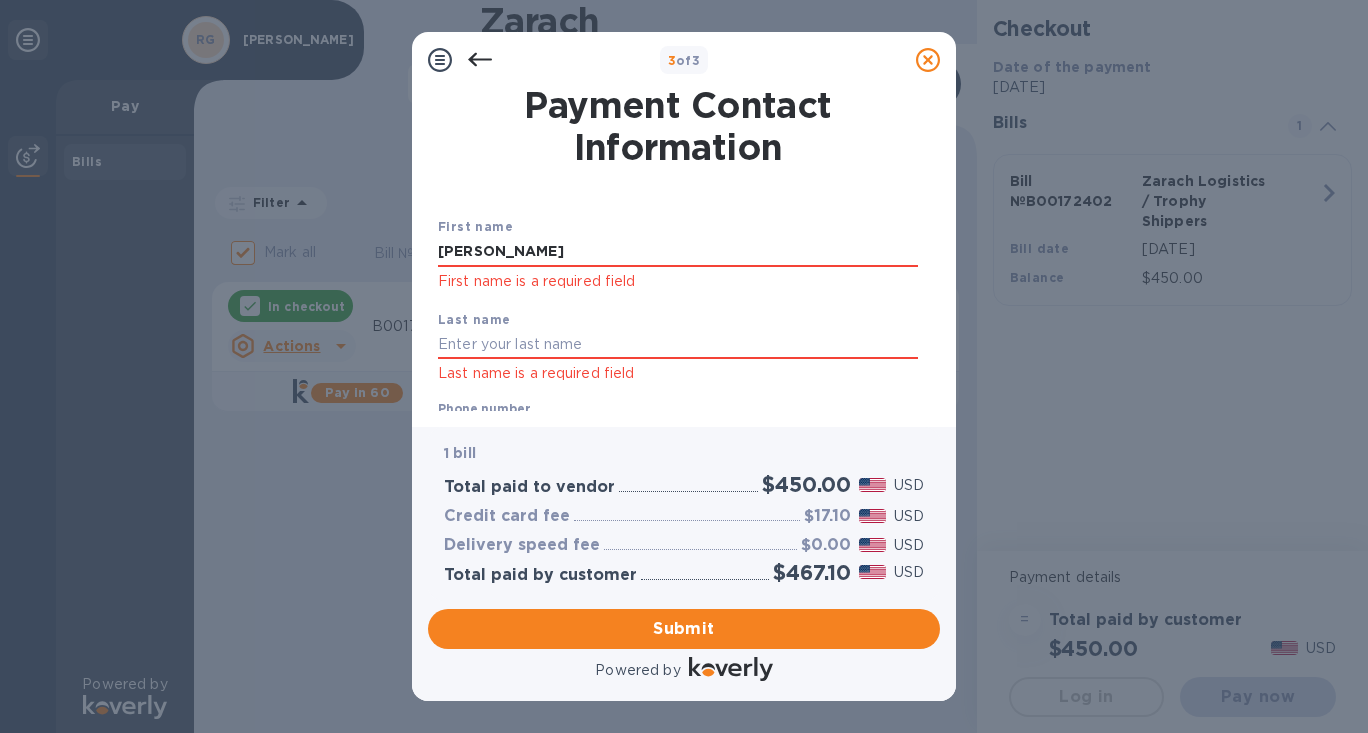 type on "Charles" 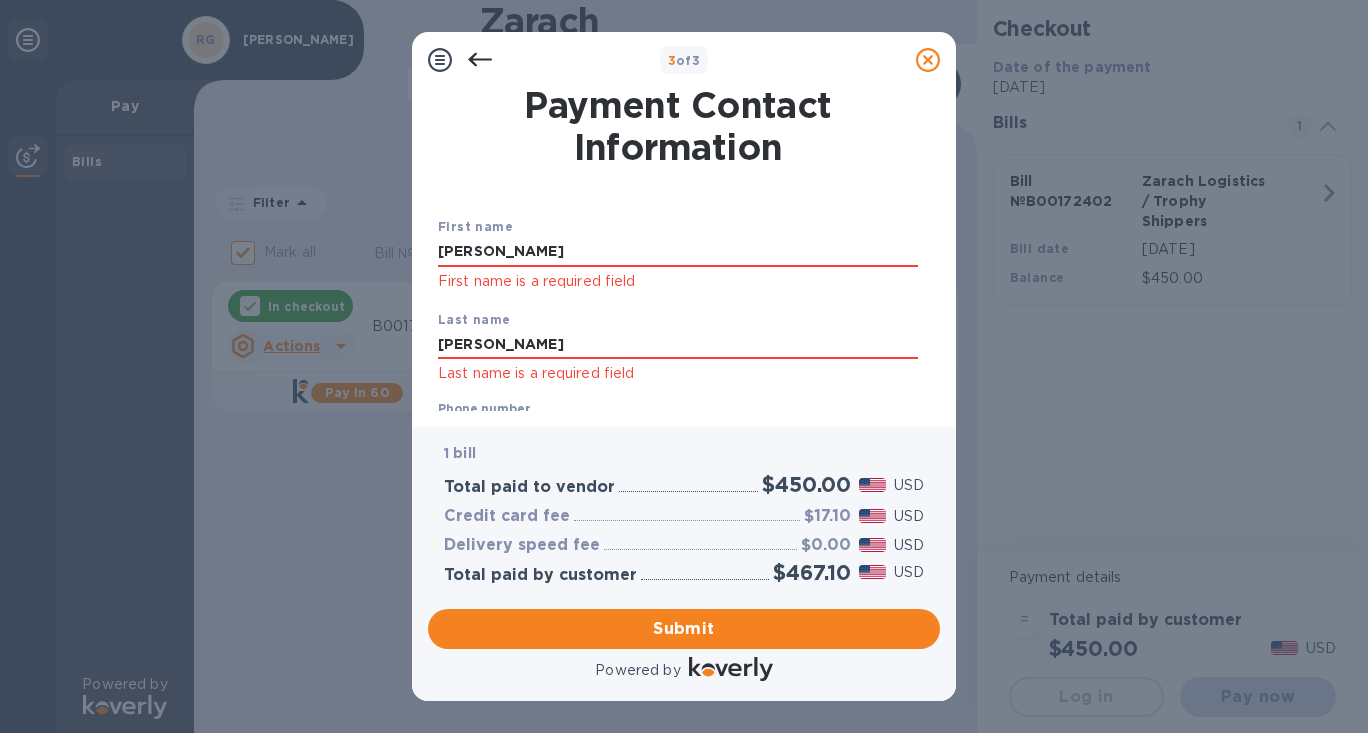 type on "Goldenberg" 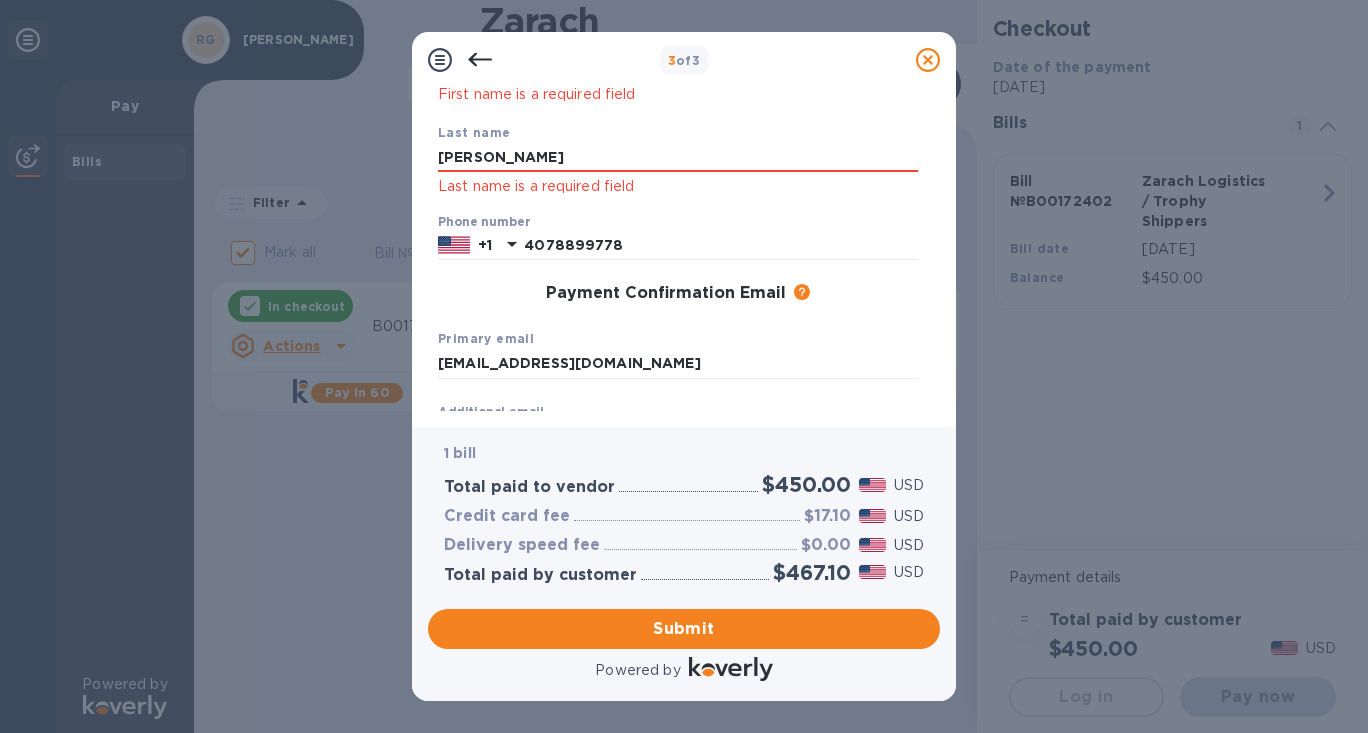 scroll, scrollTop: 346, scrollLeft: 0, axis: vertical 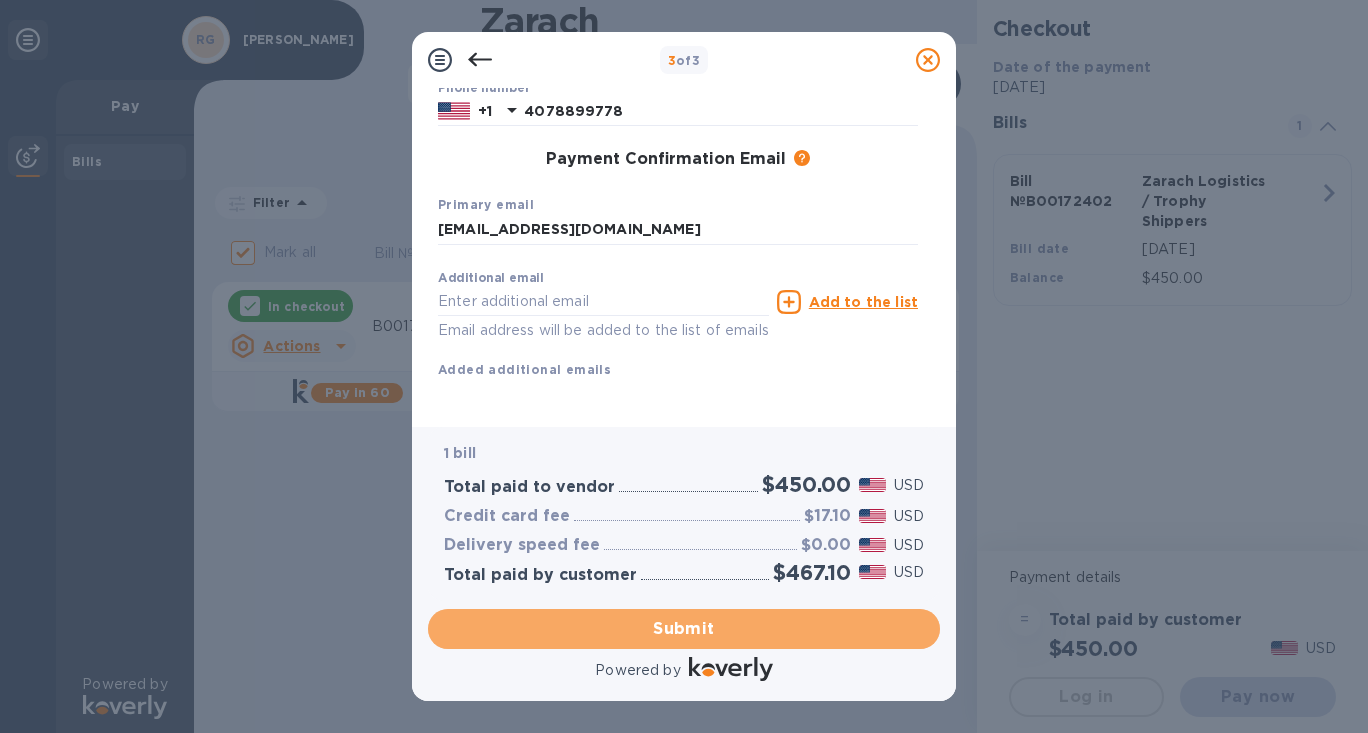 click on "Submit" at bounding box center [684, 629] 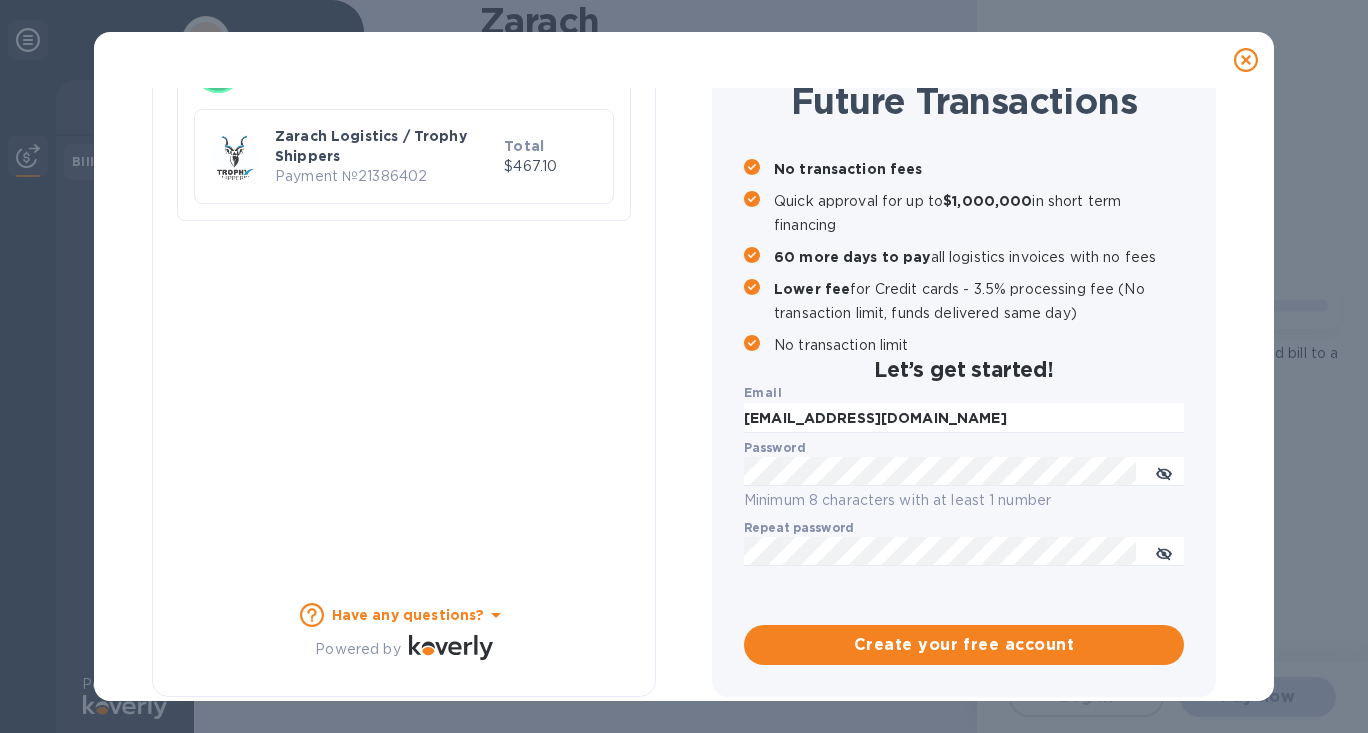 checkbox on "false" 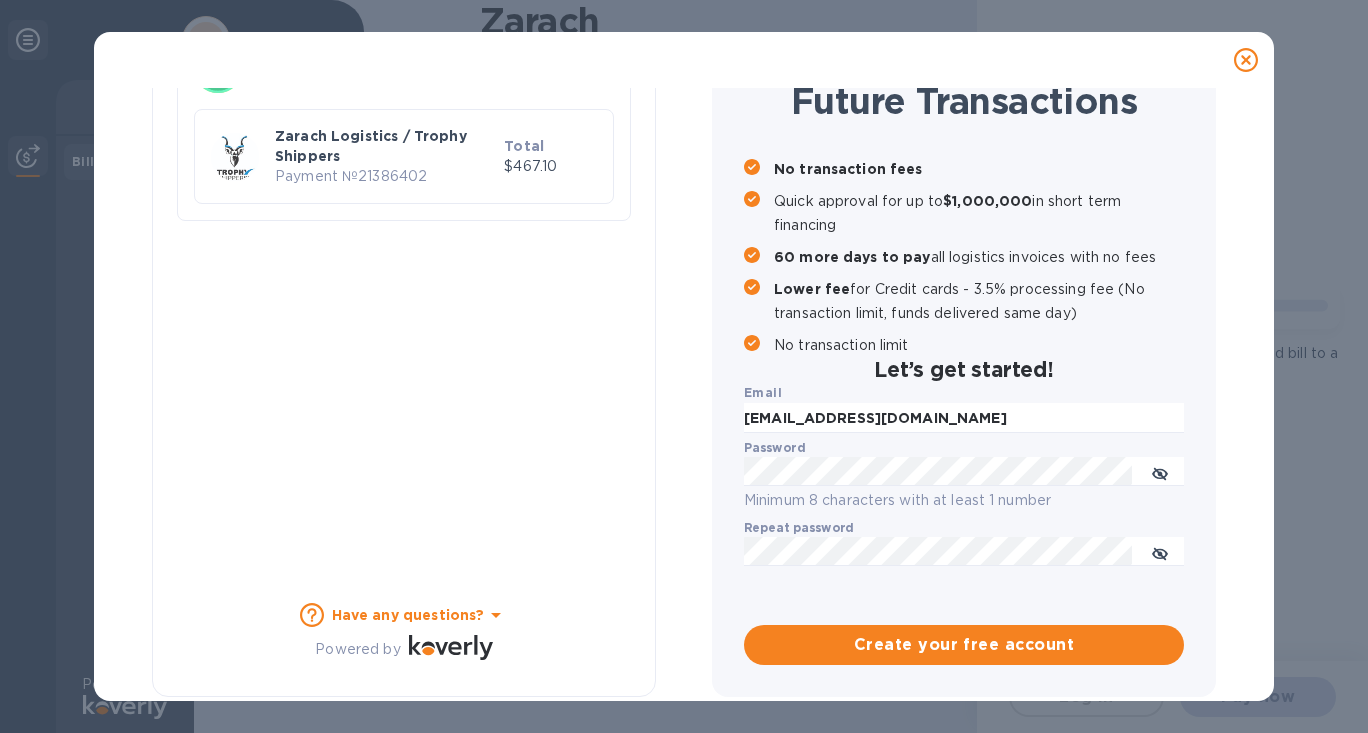 scroll, scrollTop: 187, scrollLeft: 0, axis: vertical 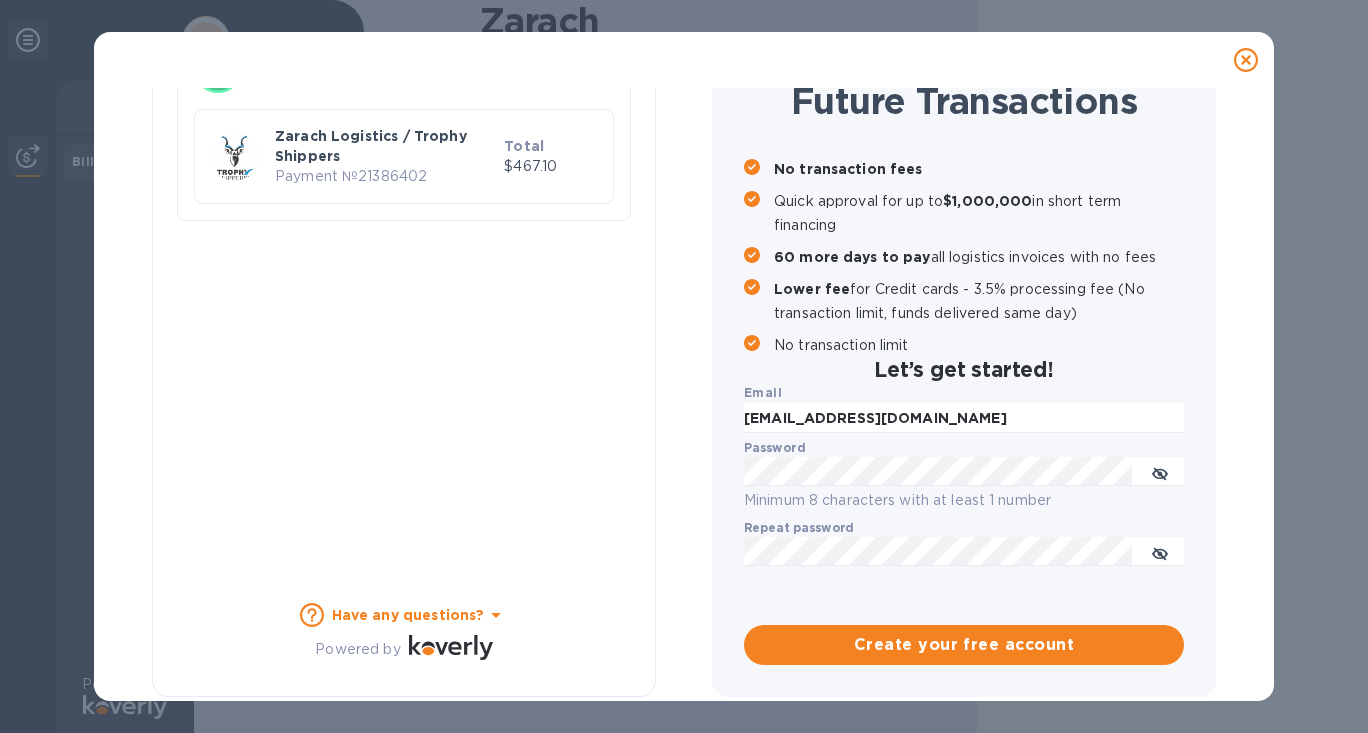 click on "Payment Result Success Your payment has been completed. Zarach Logistics / Trophy Shippers Payment № 21386402 Total $467.10 Have any questions? Powered by Create an Account and Unlock Fee Savings on Future Transactions No transaction fees Quick approval for up to  $1,000,000  in short term financing 60 more days to pay  all logistics invoices with no fees Lower fee  for Credit cards - 3.5% processing fee (No transaction limit, funds delivered same day) No transaction limit Let’s get started! Email safaricharlie1@gmail.com Password Minimum 8 characters with at least 1 number Repeat password ​ Create your free account" at bounding box center (684, 394) 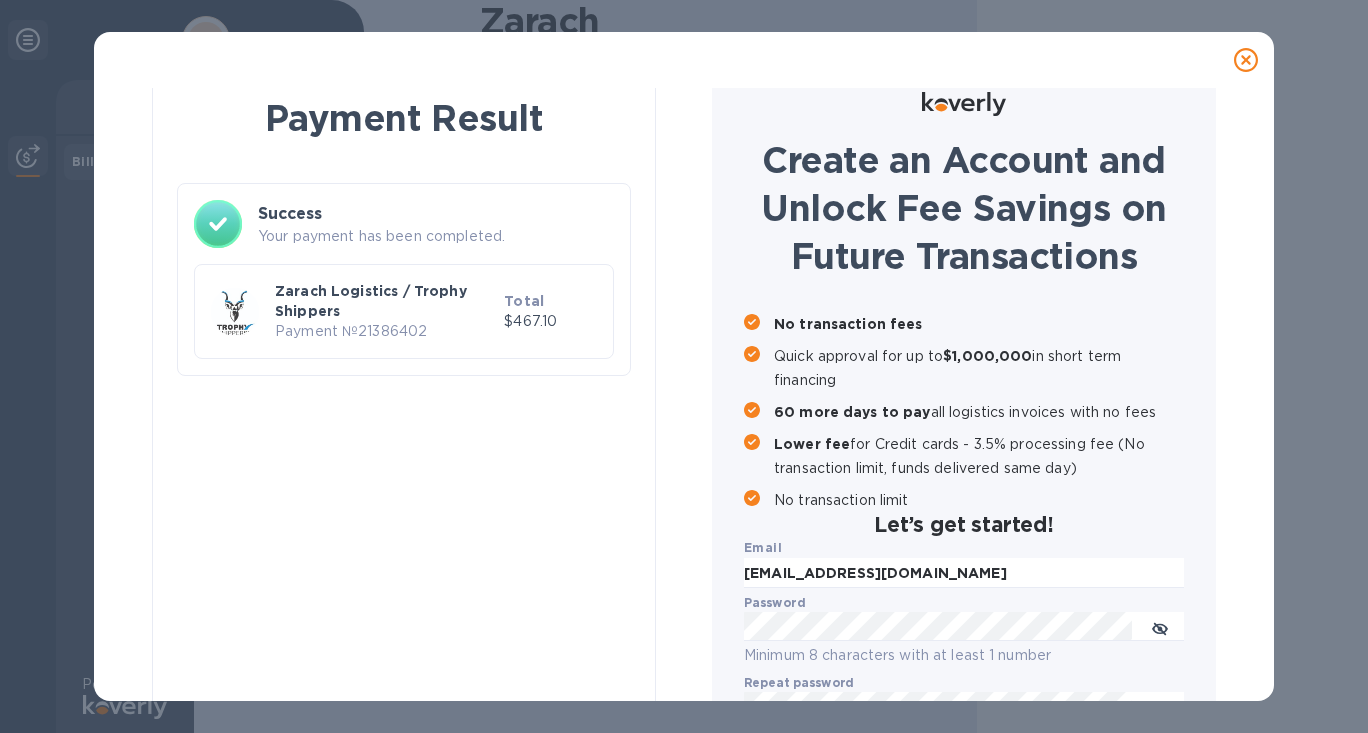 scroll, scrollTop: 0, scrollLeft: 0, axis: both 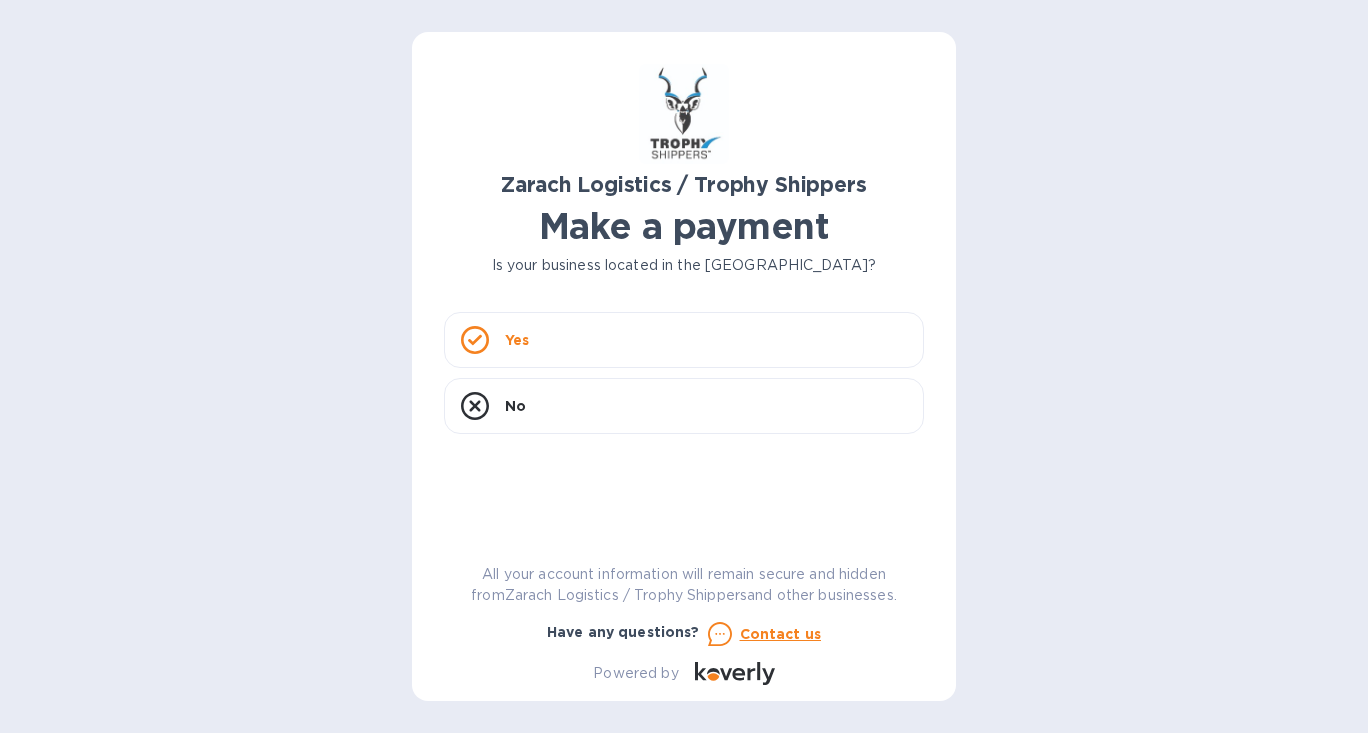 click on "Yes" at bounding box center [684, 340] 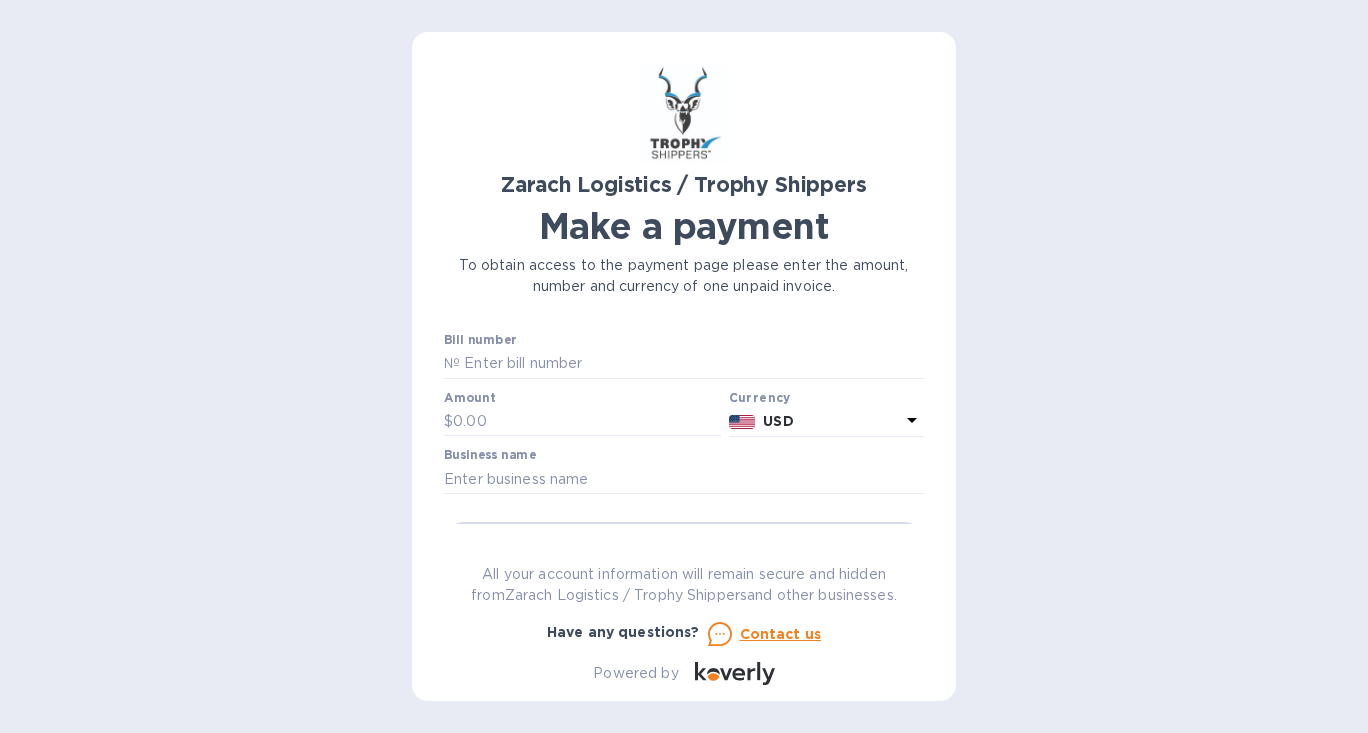 click at bounding box center (692, 364) 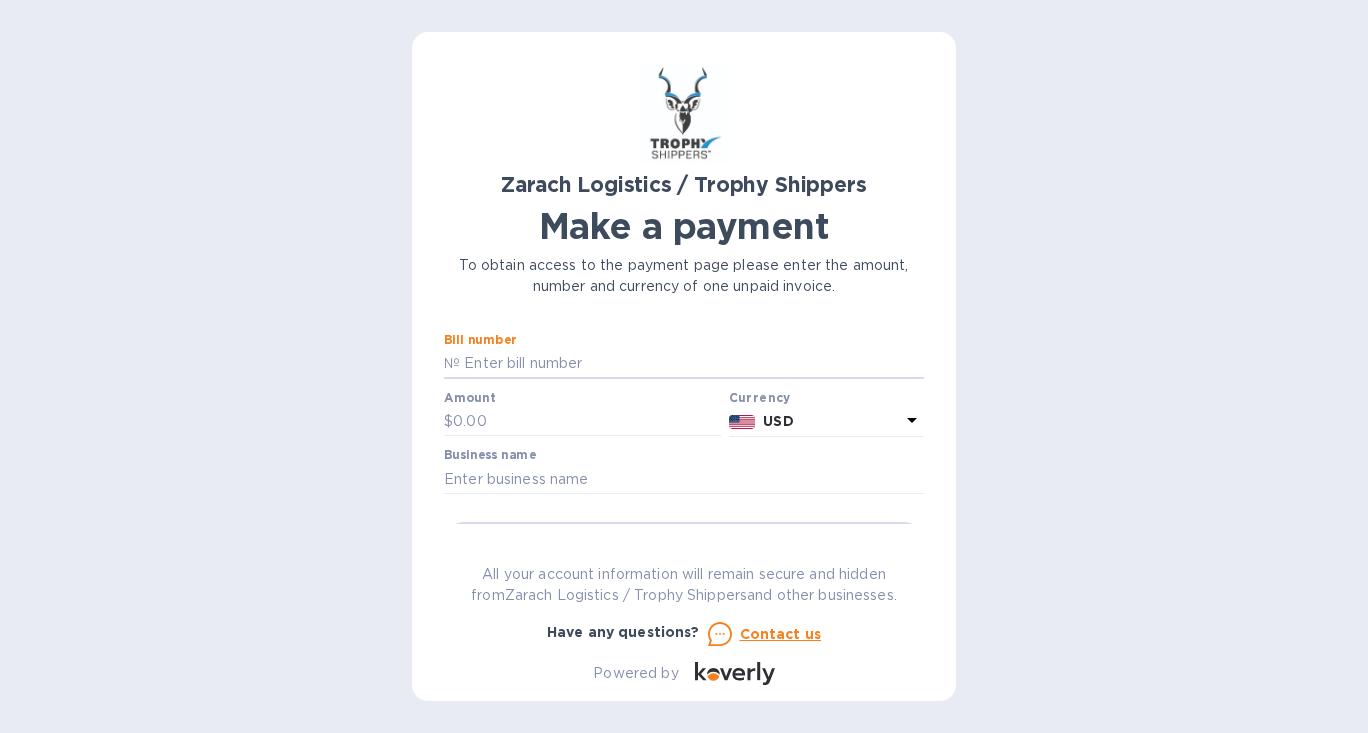 type on "B00172402" 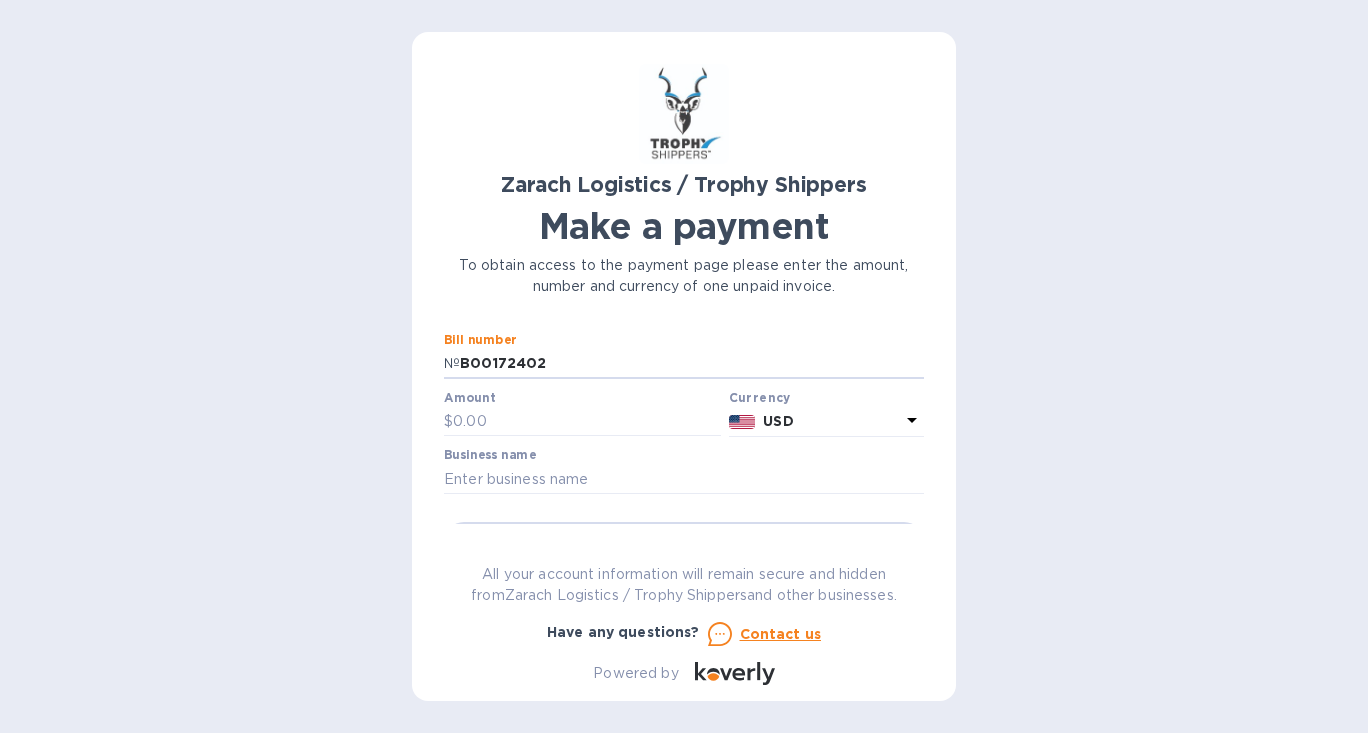 click at bounding box center (587, 422) 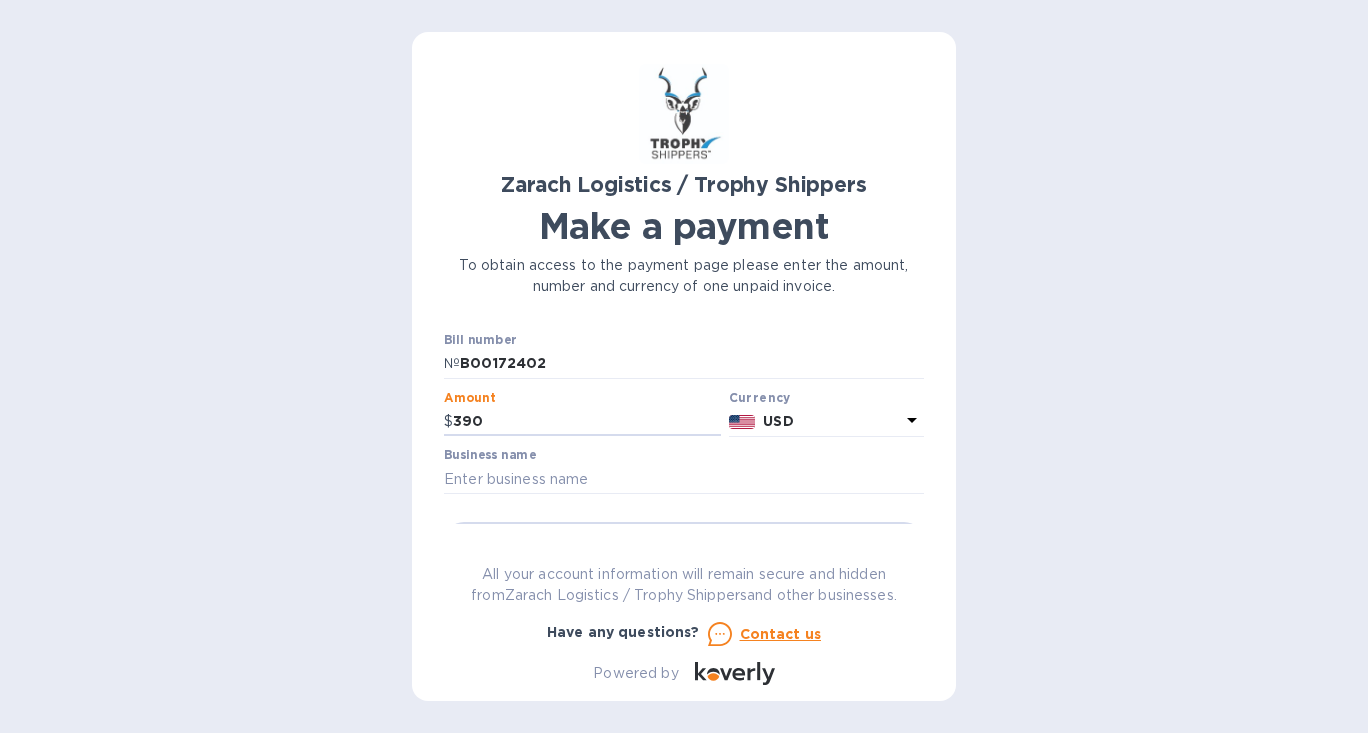 type on "390" 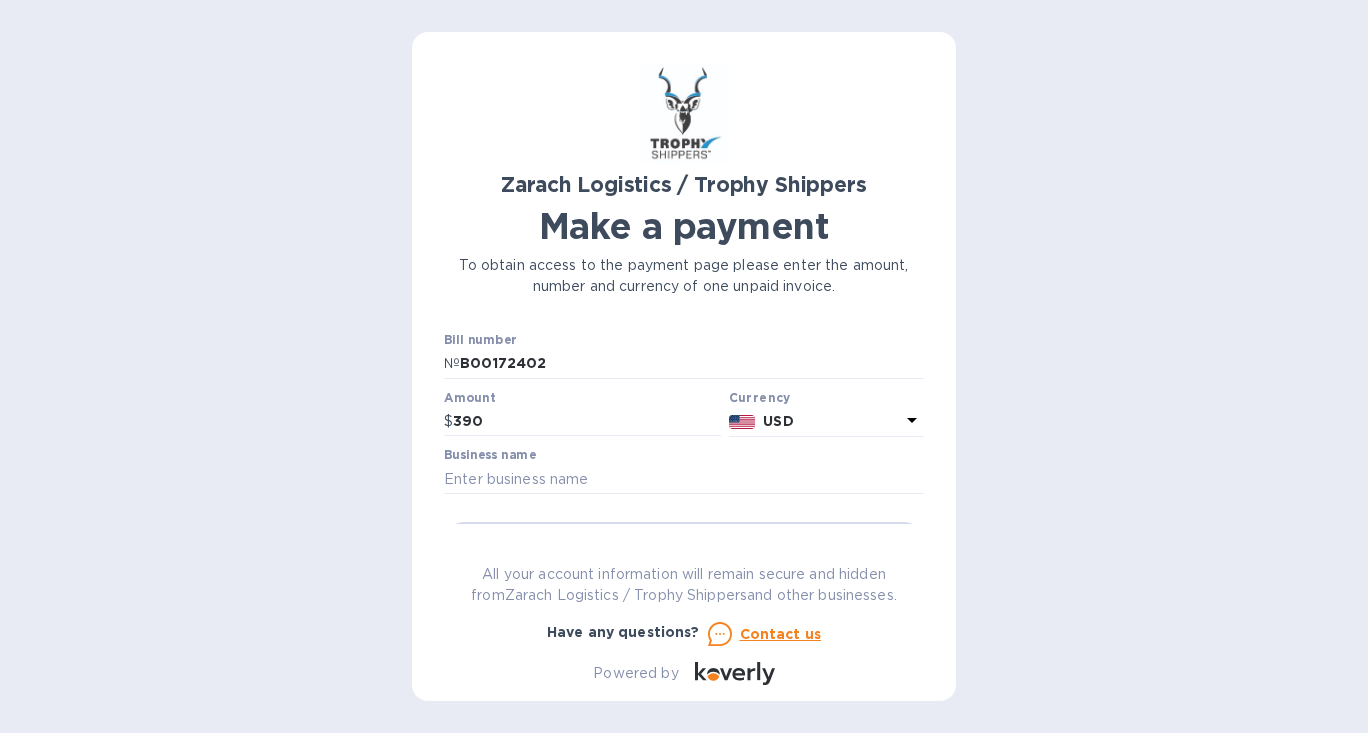 click at bounding box center [684, 479] 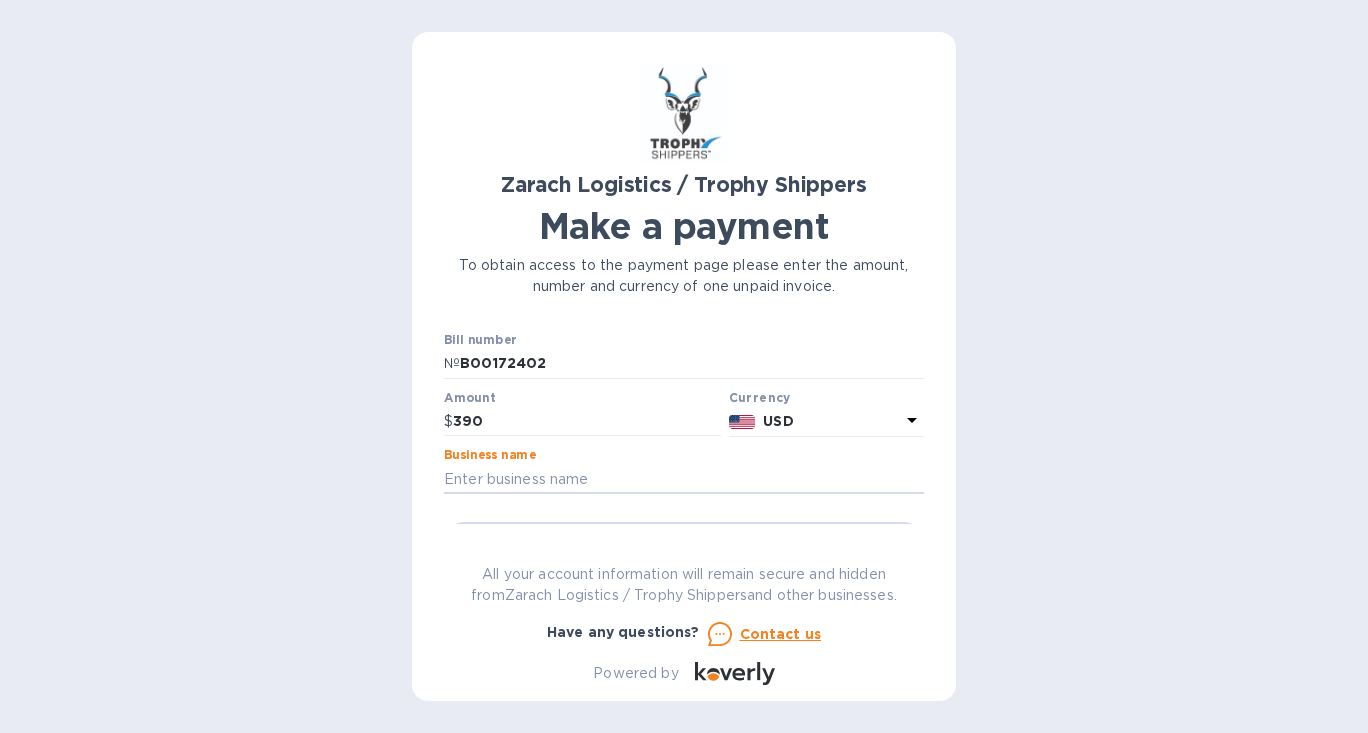 type on "Ryan Goldenberg" 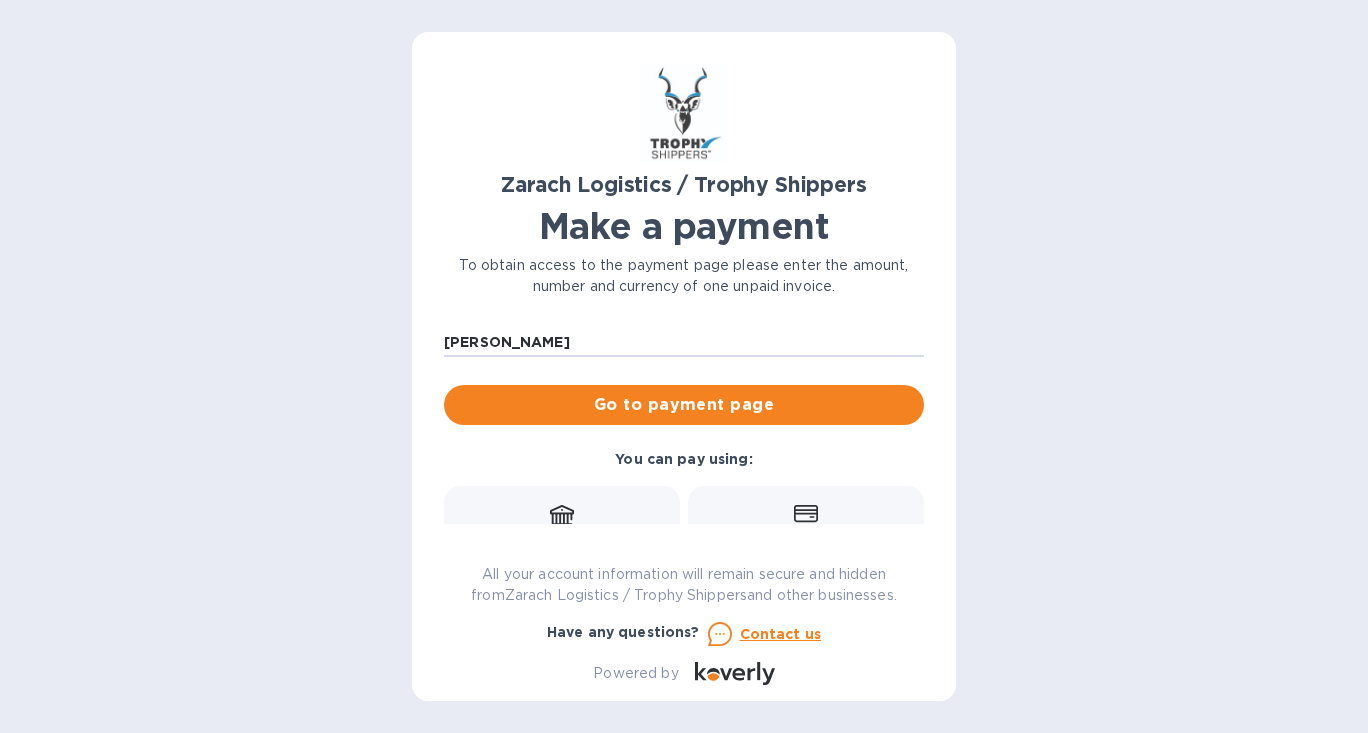 scroll, scrollTop: 135, scrollLeft: 0, axis: vertical 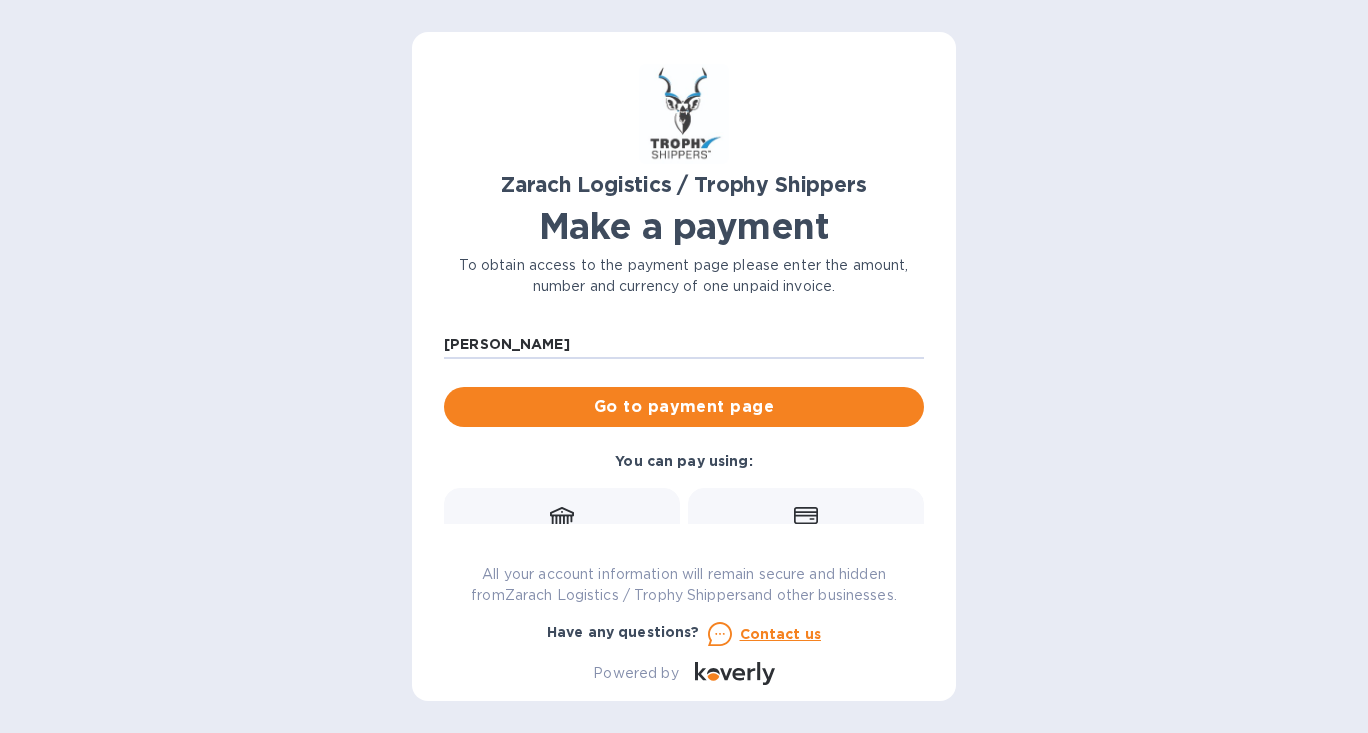 click on "Go to payment page" at bounding box center [684, 407] 